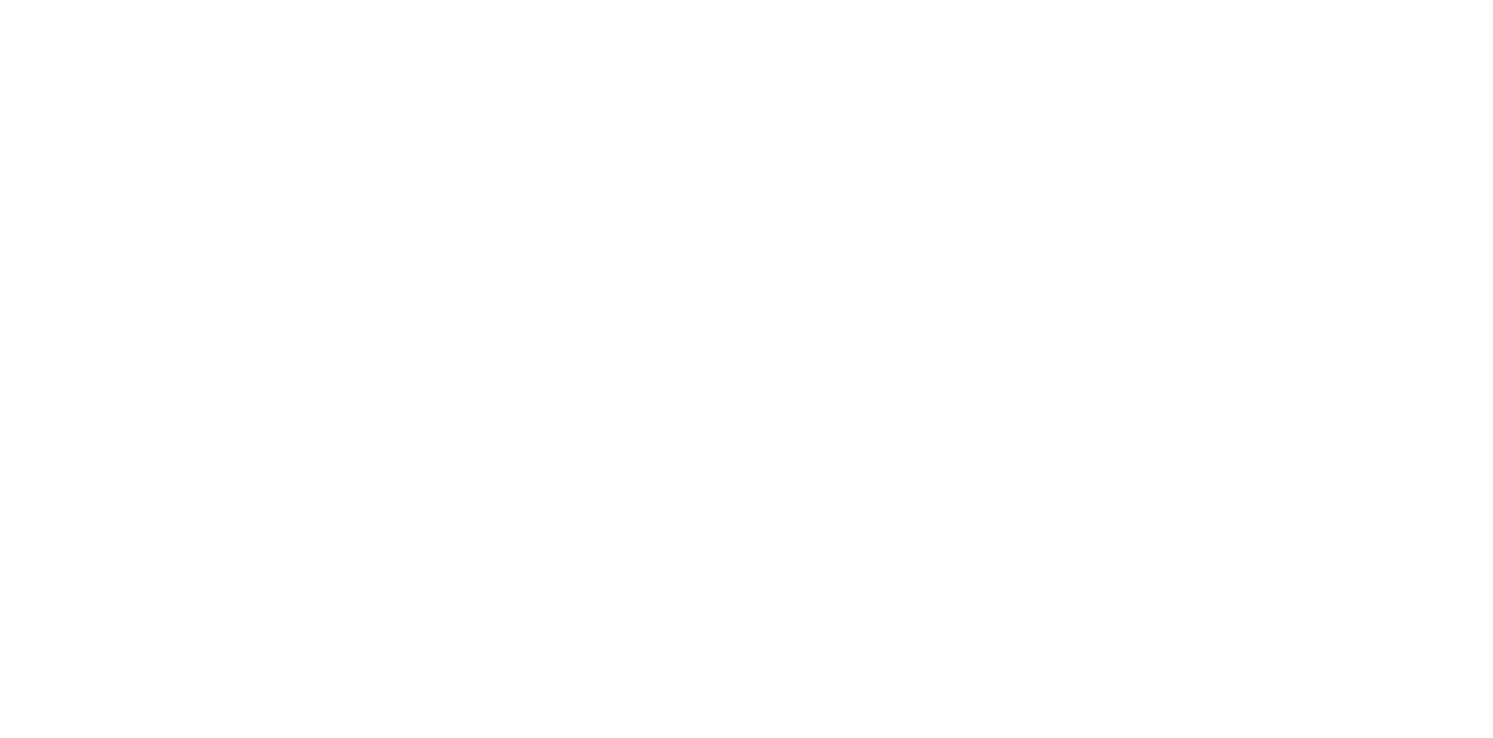scroll, scrollTop: 0, scrollLeft: 0, axis: both 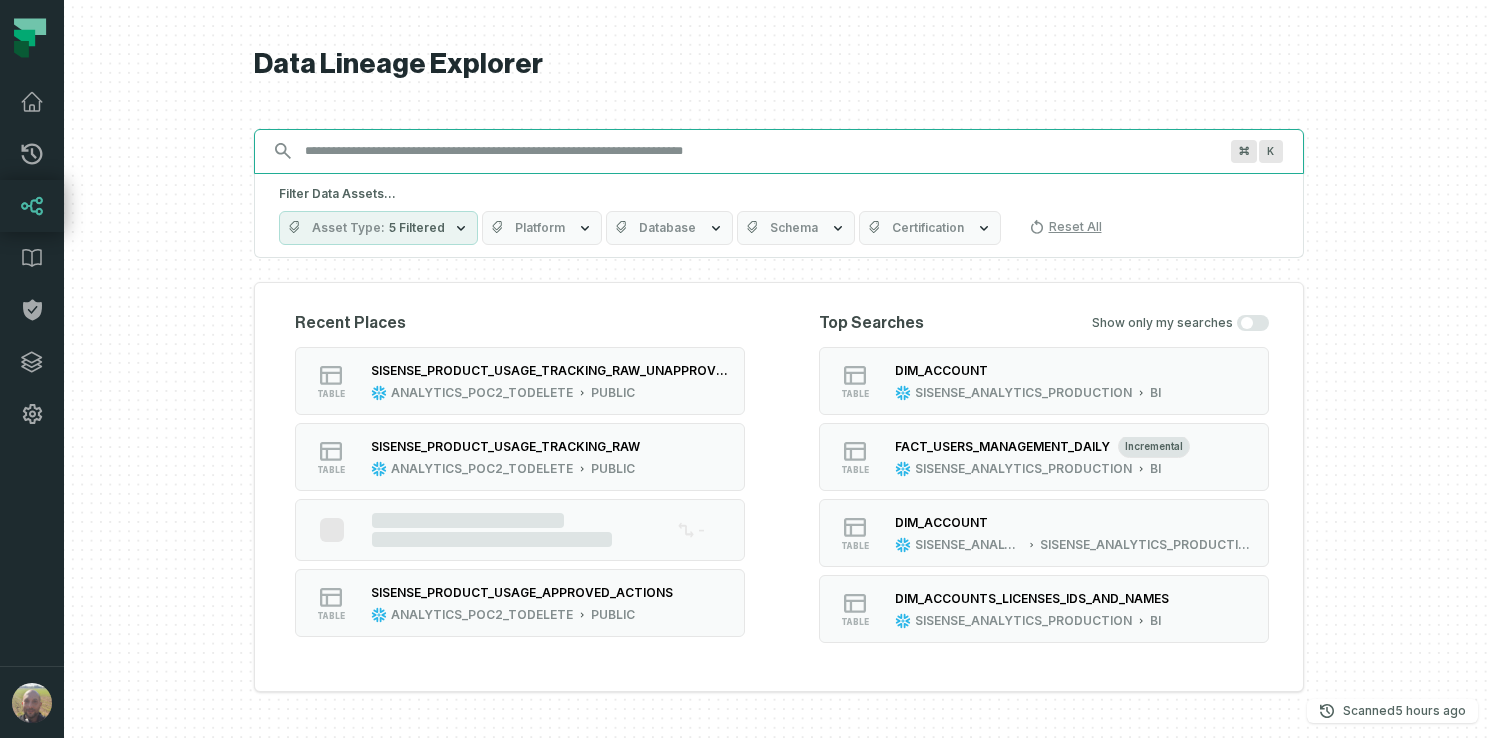 click on "Discovery Provider cmdk menu" at bounding box center (761, 151) 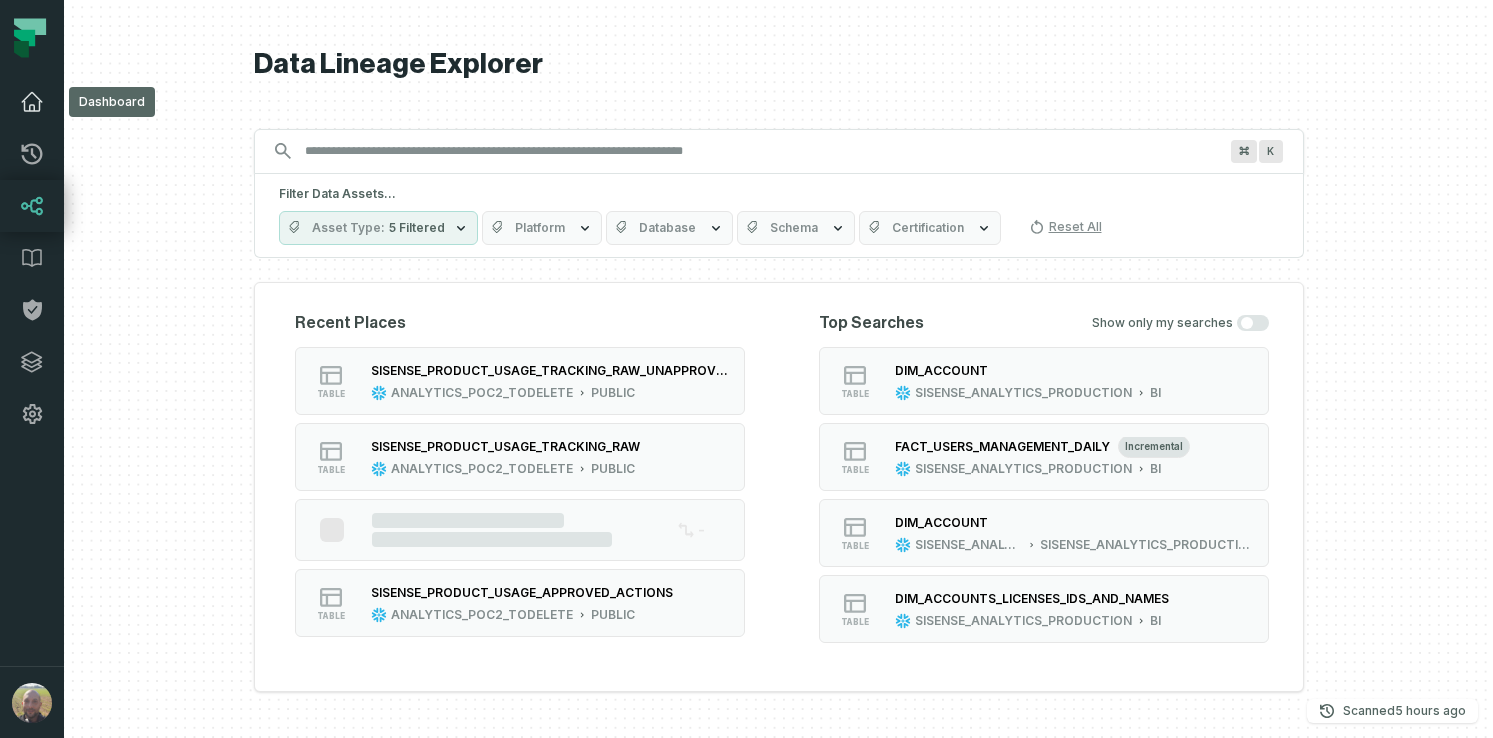 click 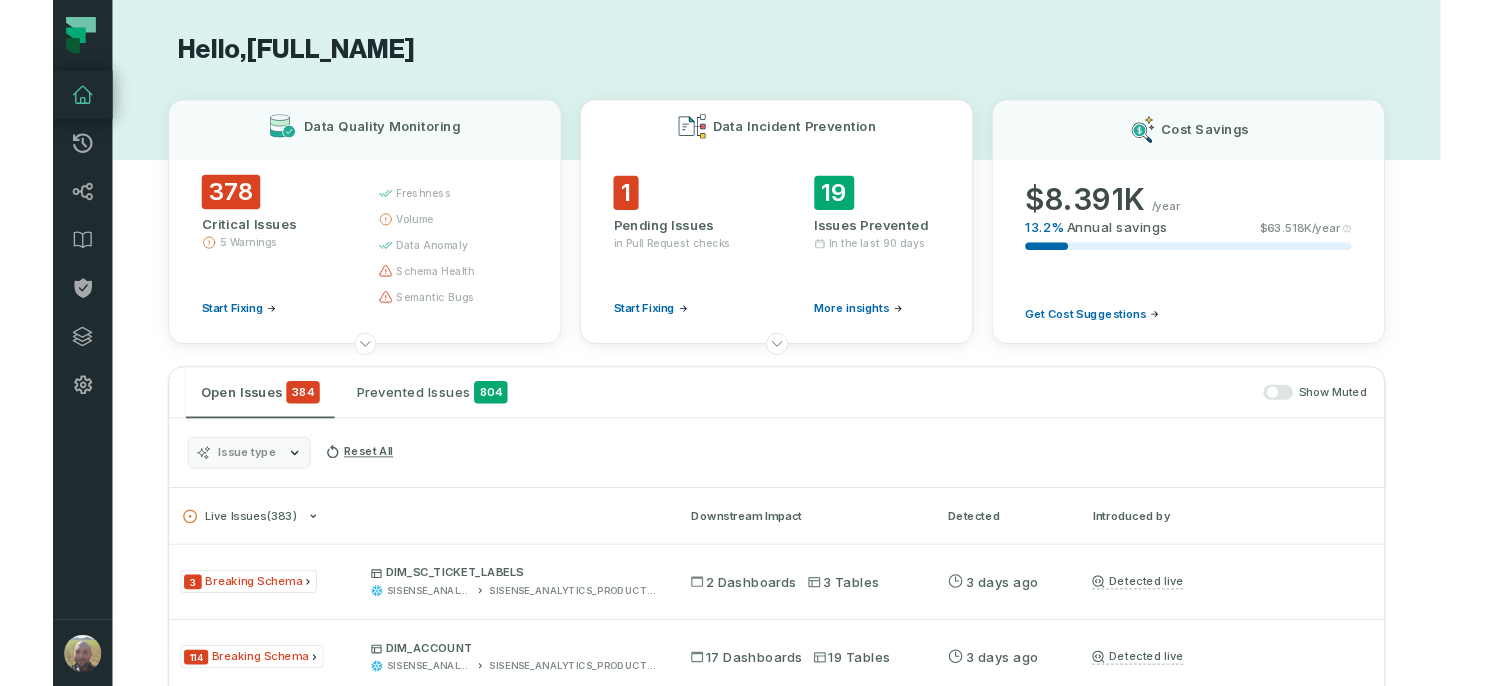 scroll, scrollTop: 7, scrollLeft: 0, axis: vertical 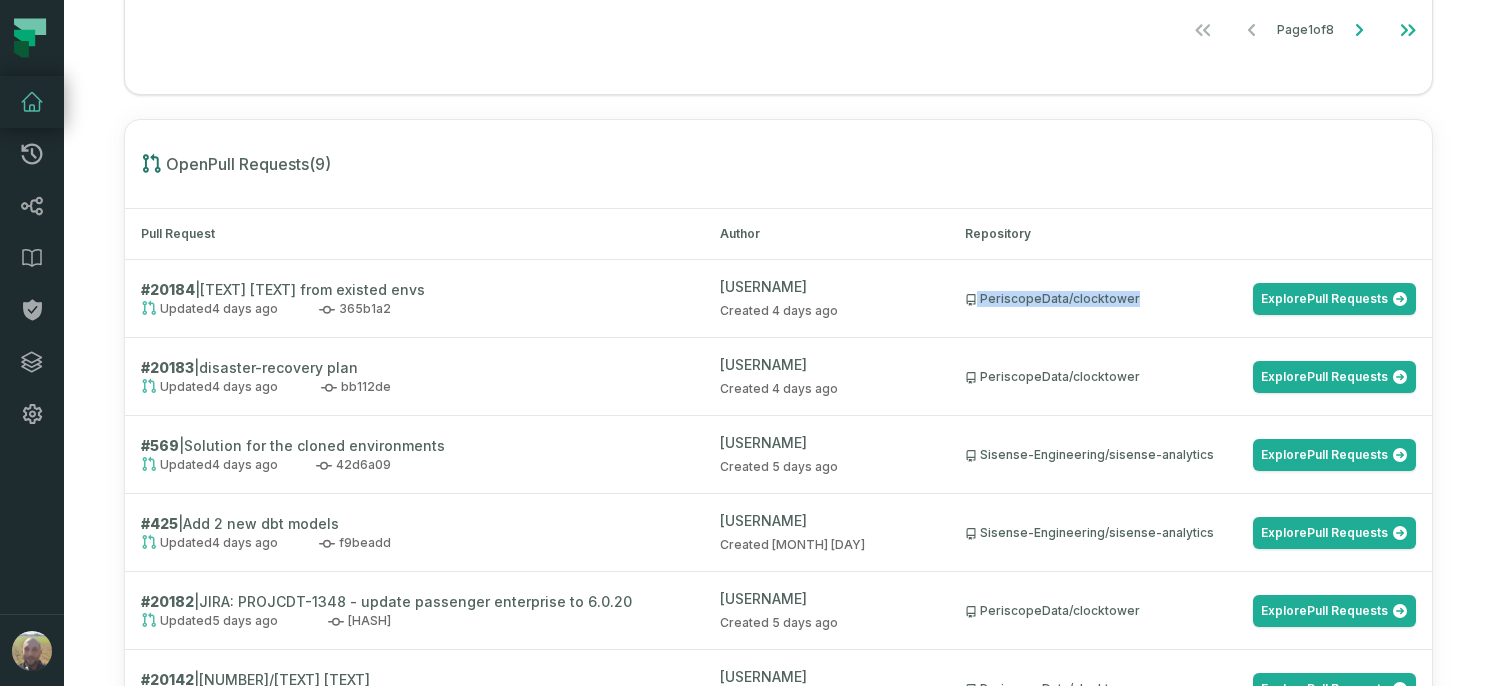 drag, startPoint x: 1164, startPoint y: 307, endPoint x: 948, endPoint y: 290, distance: 216.66795 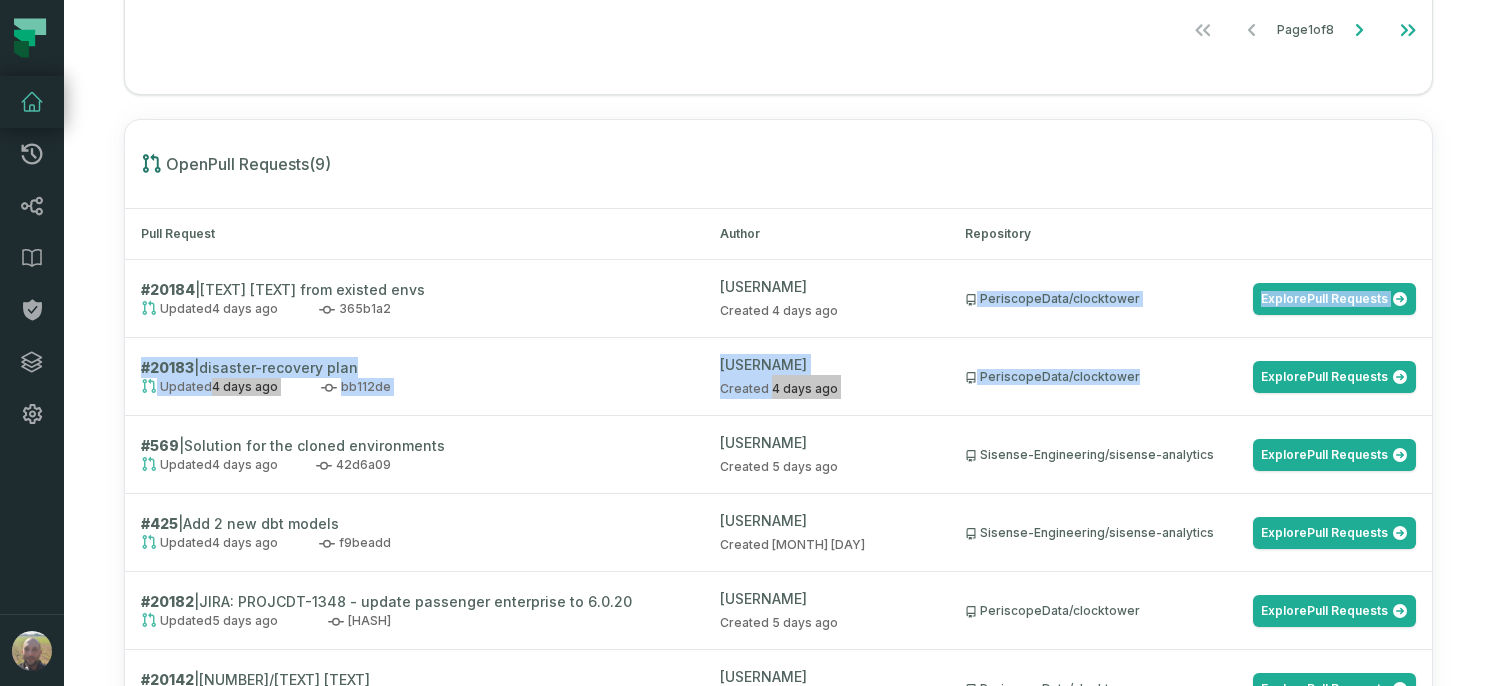 drag, startPoint x: 1132, startPoint y: 379, endPoint x: 945, endPoint y: 298, distance: 203.78911 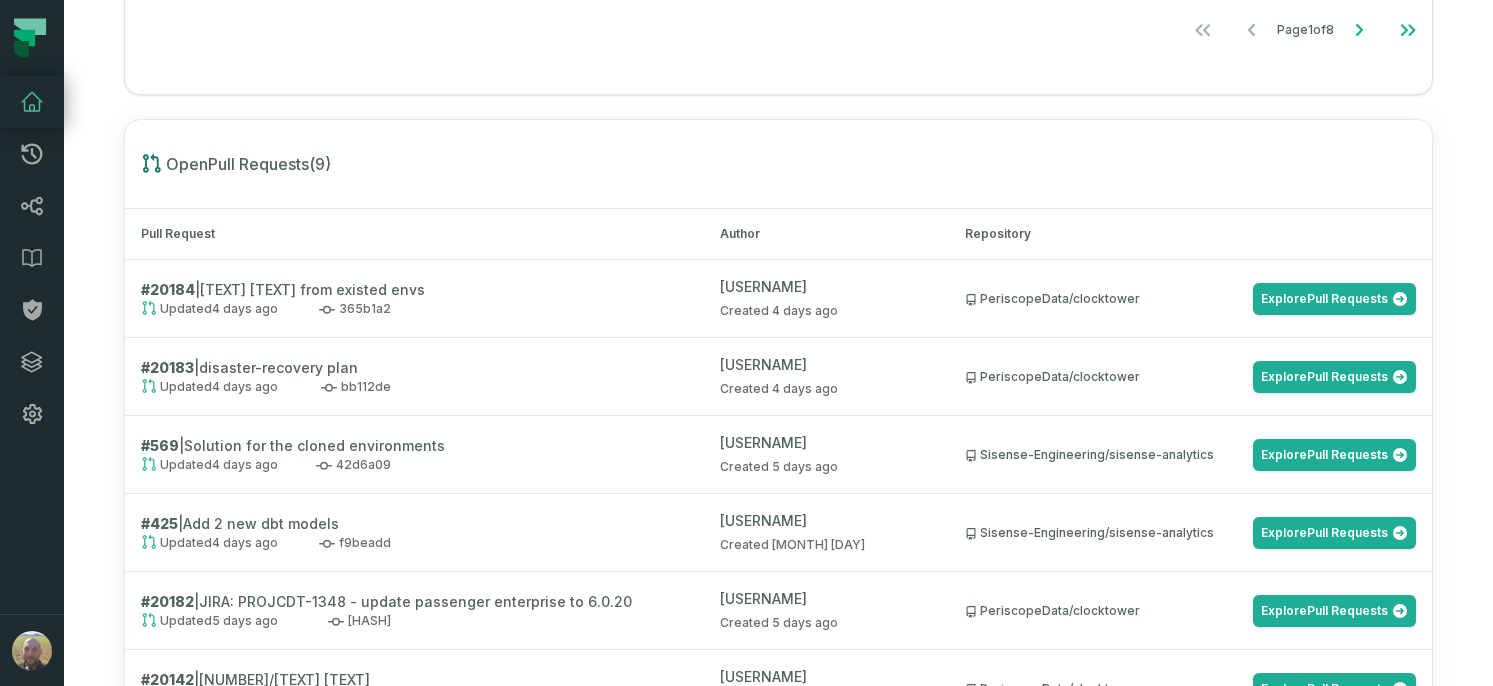 click on "Open  Pull Requests  ( 9 ) Pull Request Author Repository # 20184  |  export kube manifests from existed envs   Updated  7/31/2025, 4:20:03 PM 365b1a2 max-borovsky Created   7/31/2025, 4:20:02 PM   PeriscopeData/clocktower Explore  Pull Requests   # 20183  |  disaster-recovery plan   Updated  7/31/2025, 4:16:43 PM bb112de max-borovsky Created   7/31/2025, 12:12:30 PM   PeriscopeData/clocktower Explore  Pull Requests   # 569  |  Solution for the cloned environments   Updated  7/31/2025, 3:39:58 PM 42d6a09 kate-vif Created   7/30/2025, 4:12:50 PM   Sisense-Engineering/sisense-analytics Explore  Pull Requests   # 425  |  Add 2 new dbt models   Updated  7/31/2025, 11:05:45 AM f9beadd data-eng-sisense Created   3/5/2025, 10:27:14 AM   Sisense-Engineering/sisense-analytics Explore  Pull Requests   # 20182  |  JIRA: PROJCDT-1348 - update passenger enterprise to 6.0.20   Updated  7/30/2025, 3:36:12 PM 0823d86 Egor.Mashukov Created   7/30/2025, 3:36:12 PM   PeriscopeData/clocktower Explore  Pull Requests   # 20142" at bounding box center (778, 576) 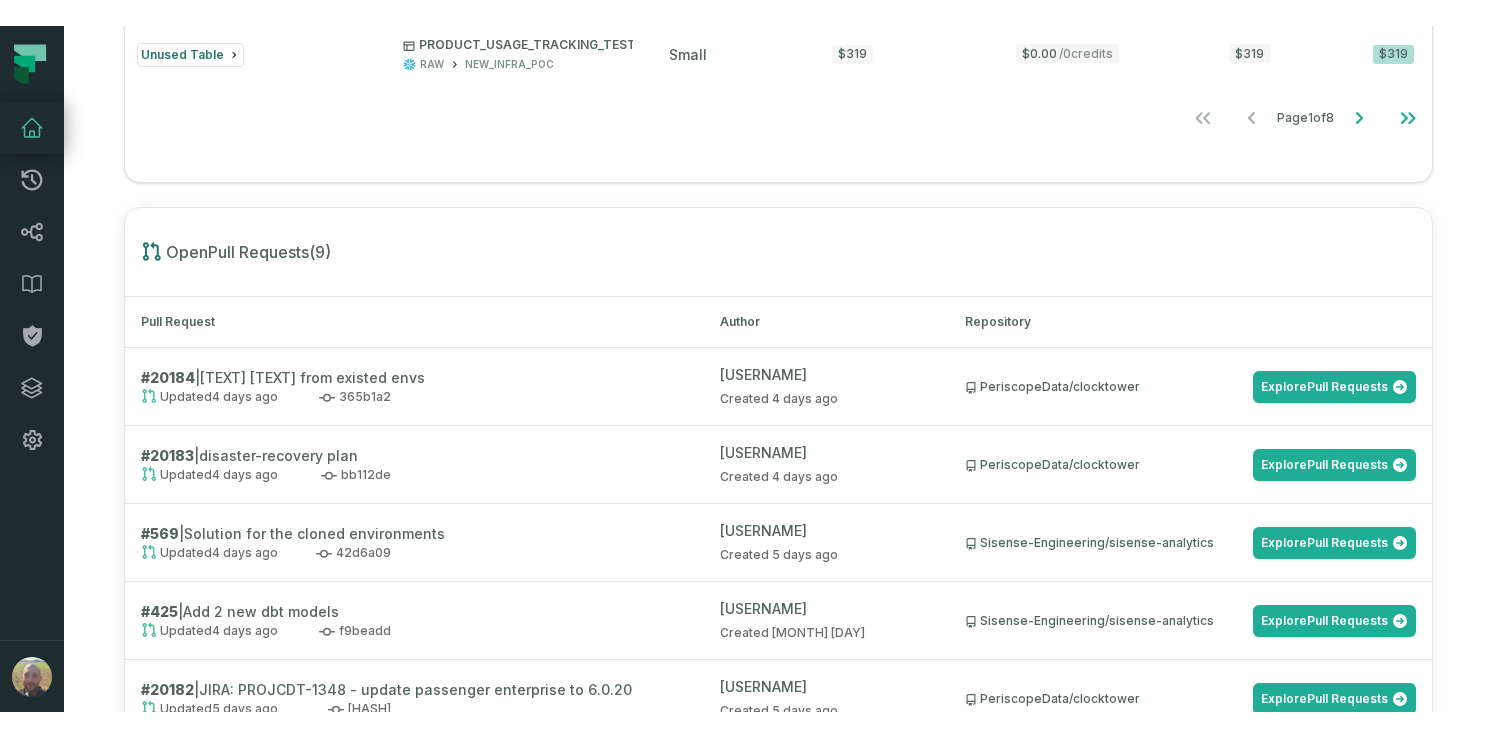 scroll, scrollTop: 1842, scrollLeft: 0, axis: vertical 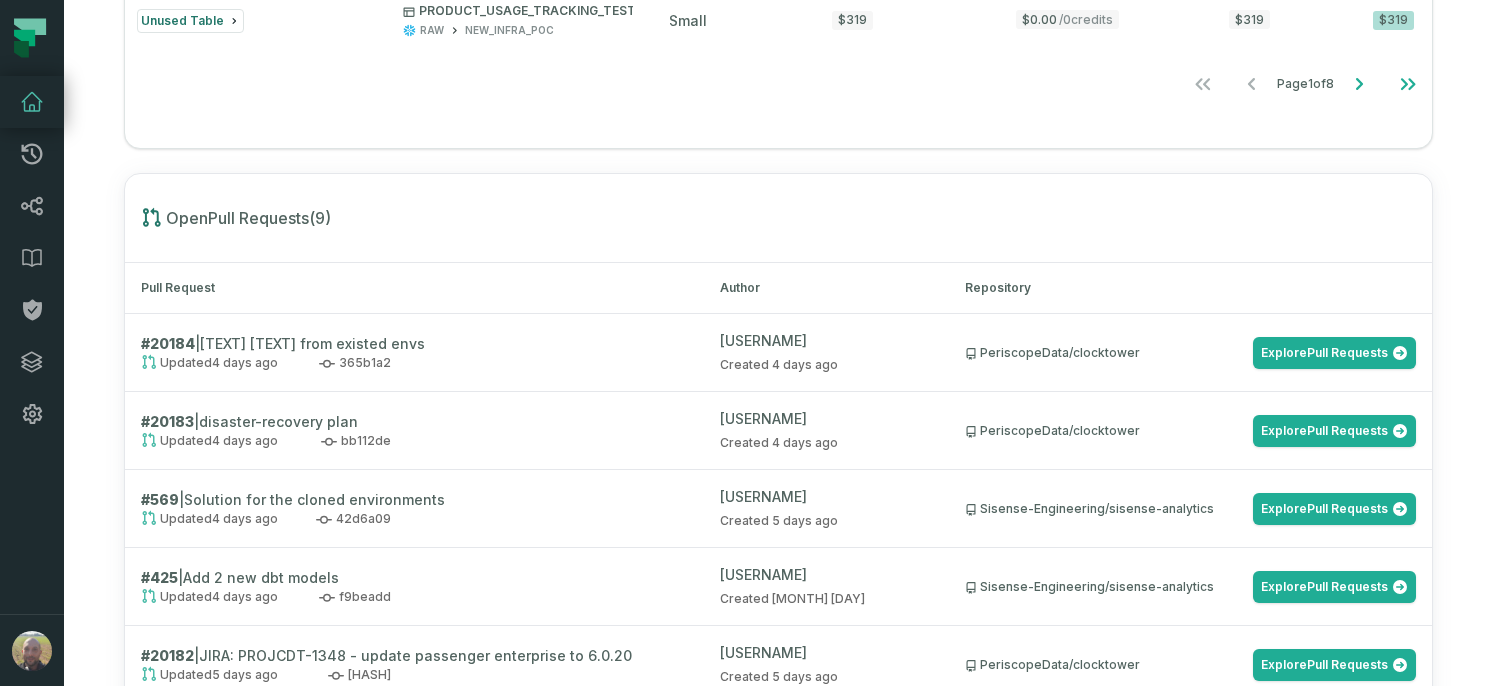 click on "# 569  |  Solution for the cloned environments" at bounding box center [391, 499] 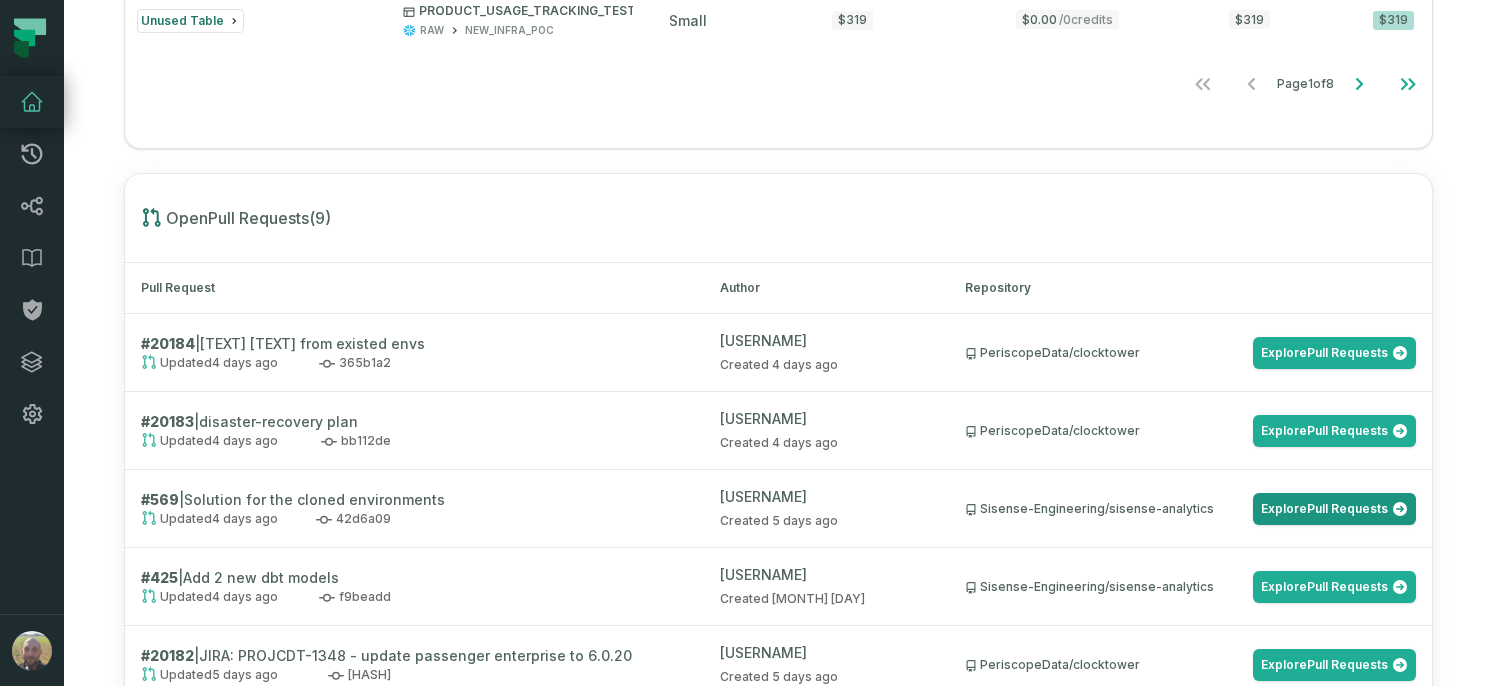 click on "Explore  Pull Requests" at bounding box center (1334, 509) 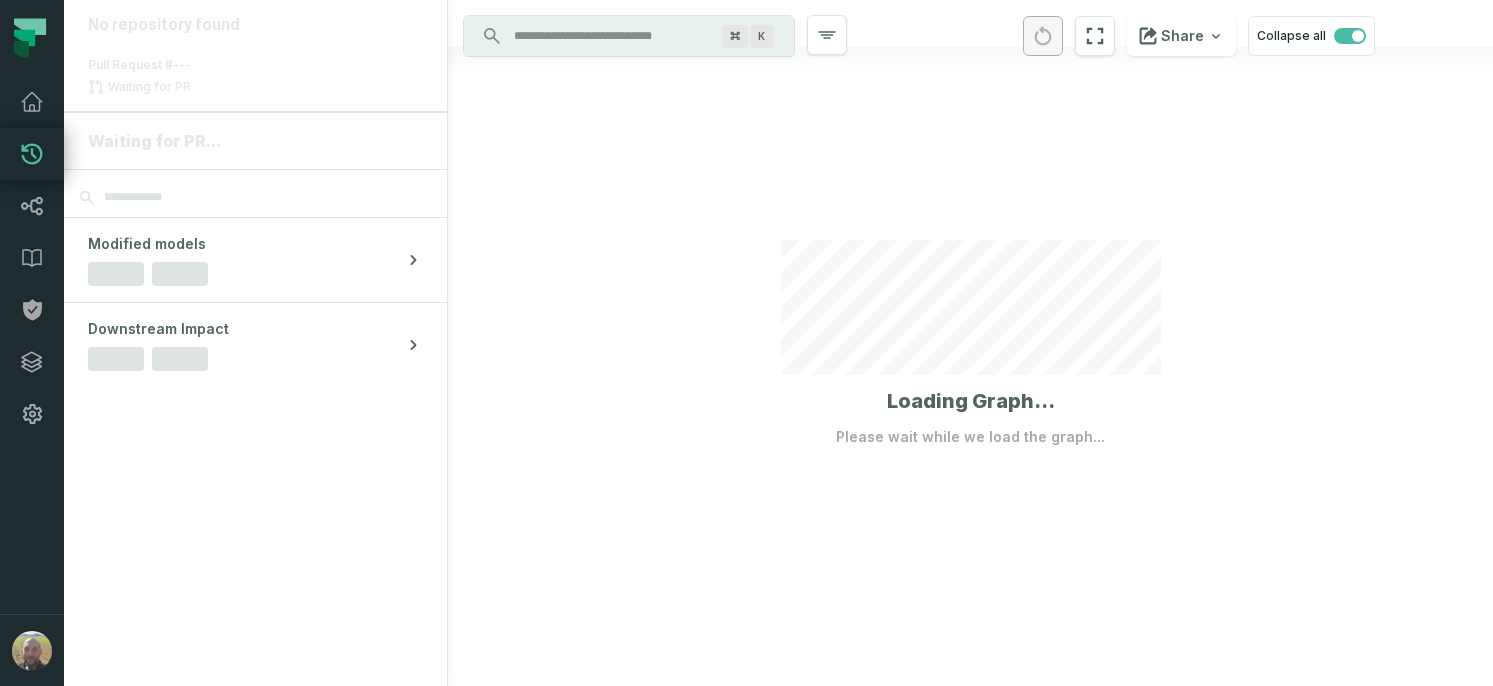 scroll, scrollTop: 0, scrollLeft: 0, axis: both 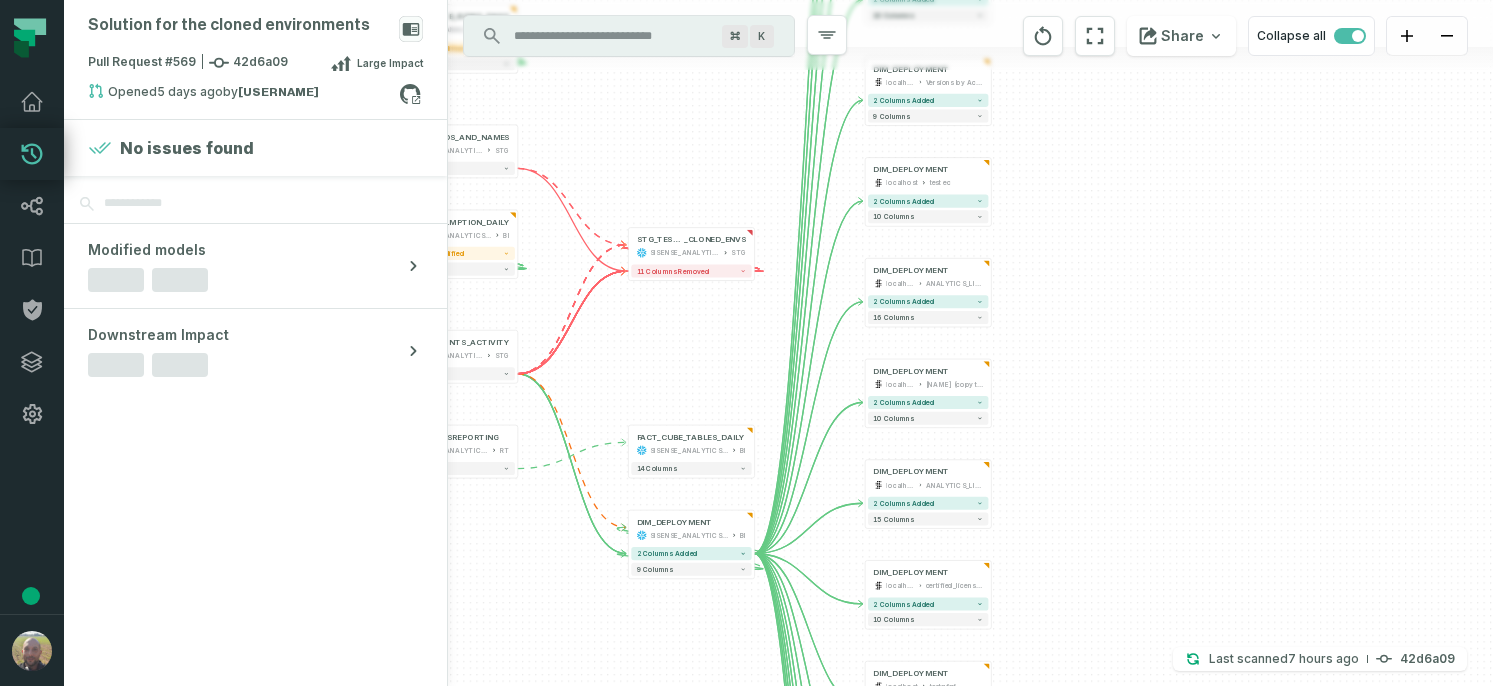 drag, startPoint x: 1040, startPoint y: 371, endPoint x: 598, endPoint y: 357, distance: 442.22165 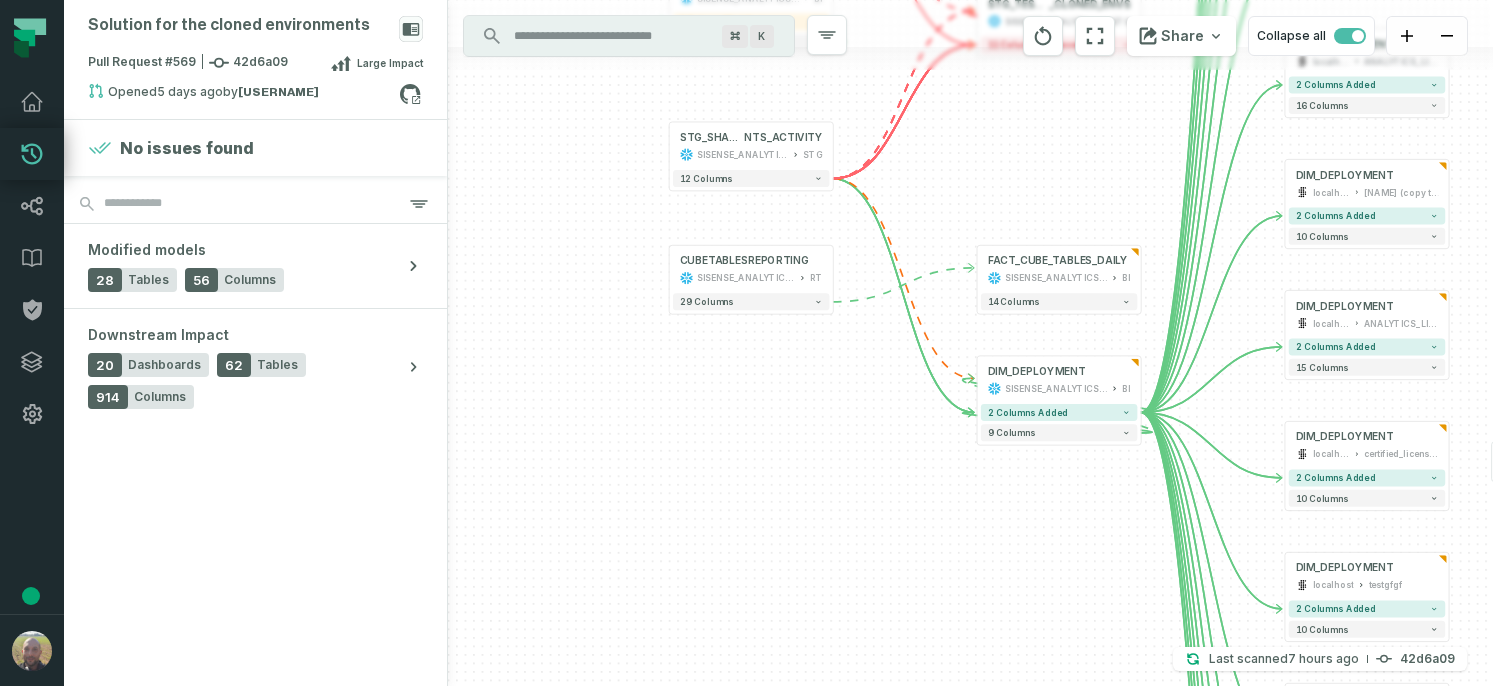 drag, startPoint x: 912, startPoint y: 311, endPoint x: 574, endPoint y: 535, distance: 405.48737 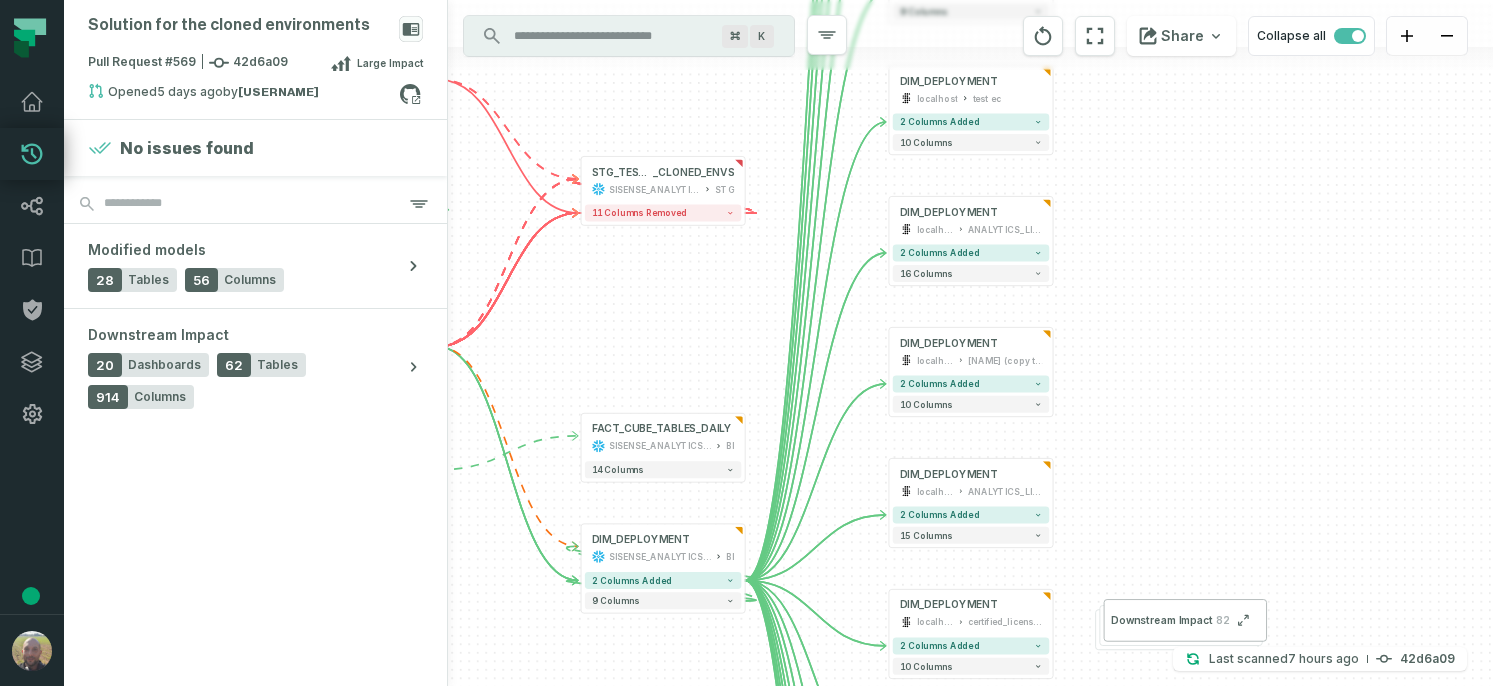 drag, startPoint x: 1007, startPoint y: 161, endPoint x: 678, endPoint y: 292, distance: 354.12146 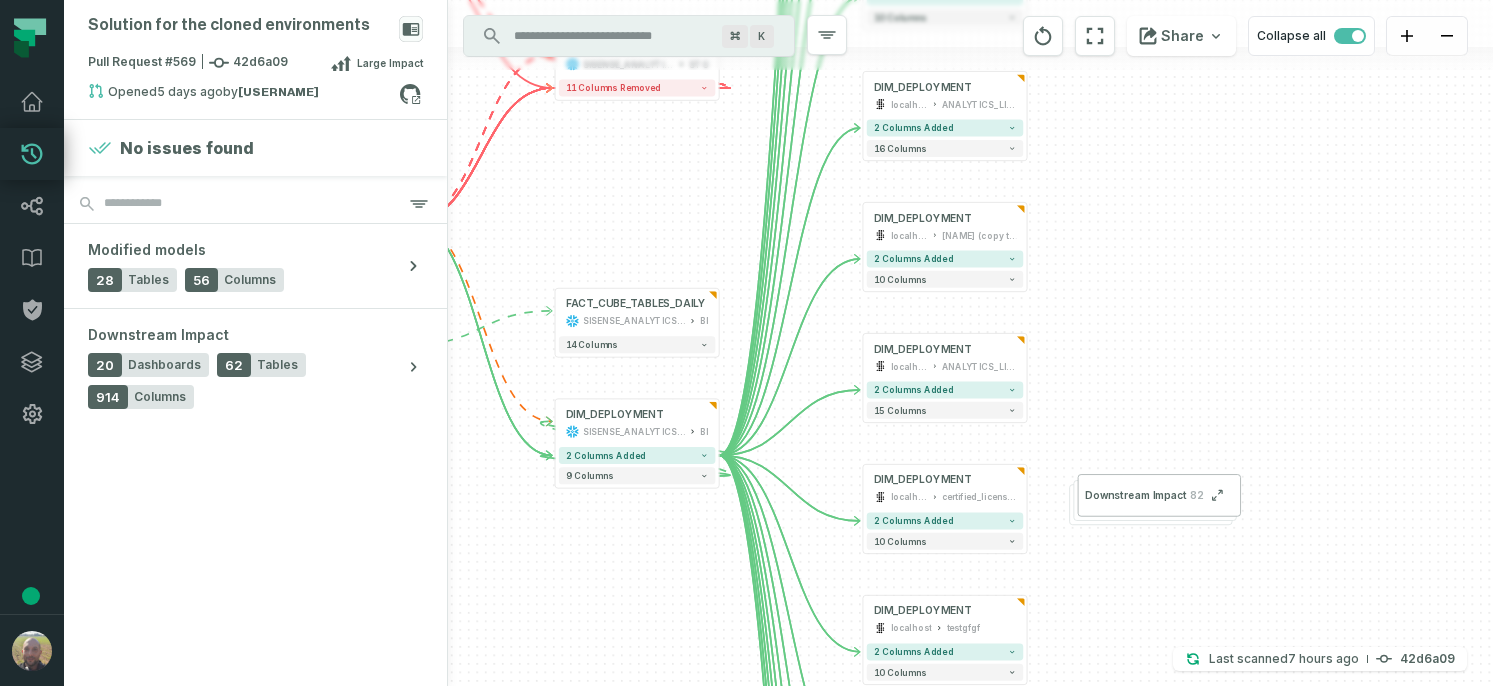 drag, startPoint x: 1115, startPoint y: 252, endPoint x: 1060, endPoint y: 81, distance: 179.6274 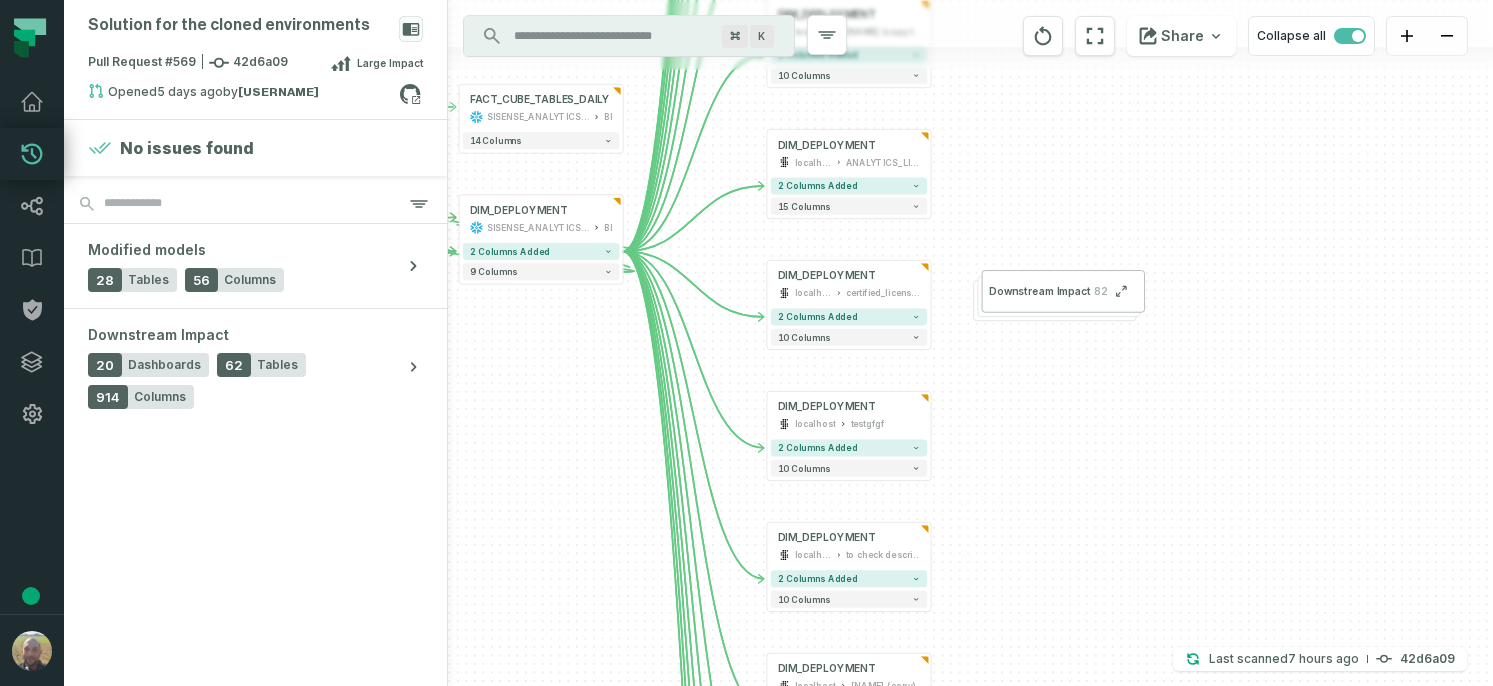 drag, startPoint x: 1081, startPoint y: 271, endPoint x: 1015, endPoint y: 119, distance: 165.71059 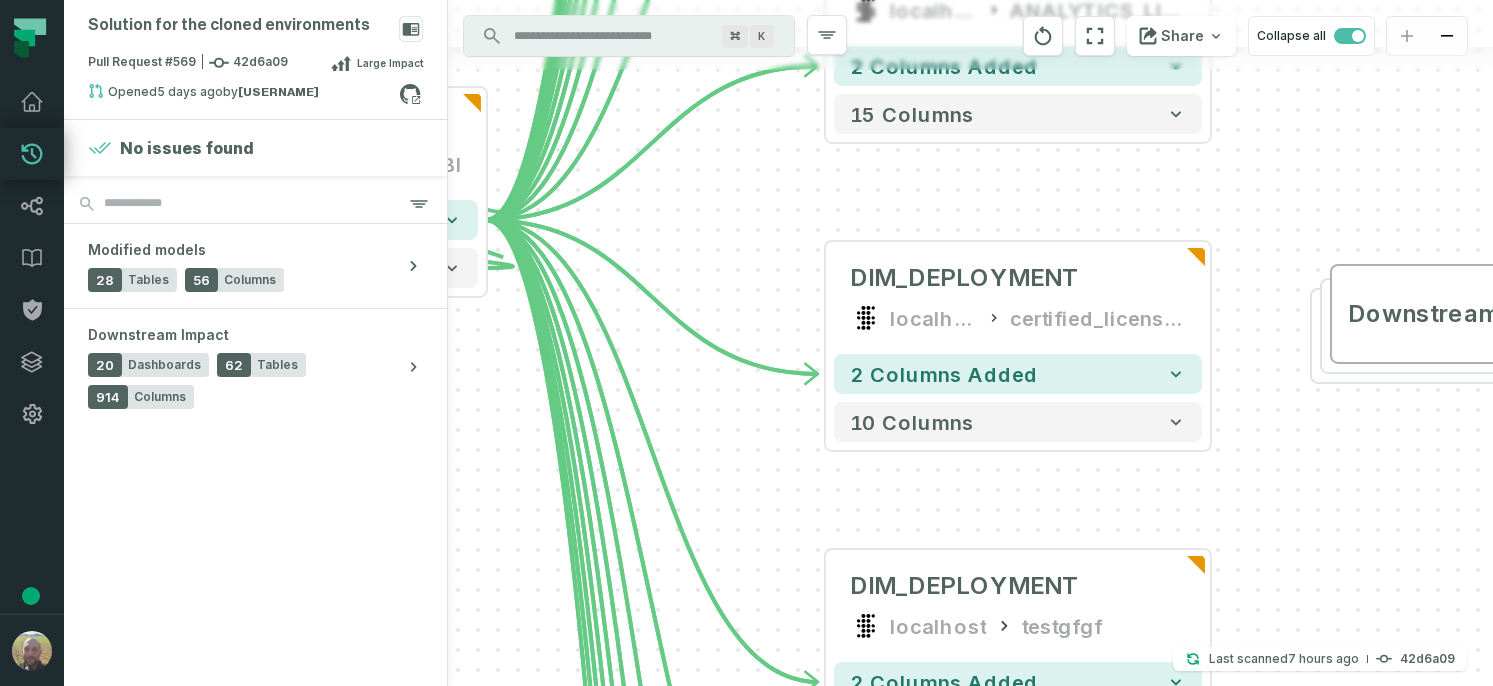 click 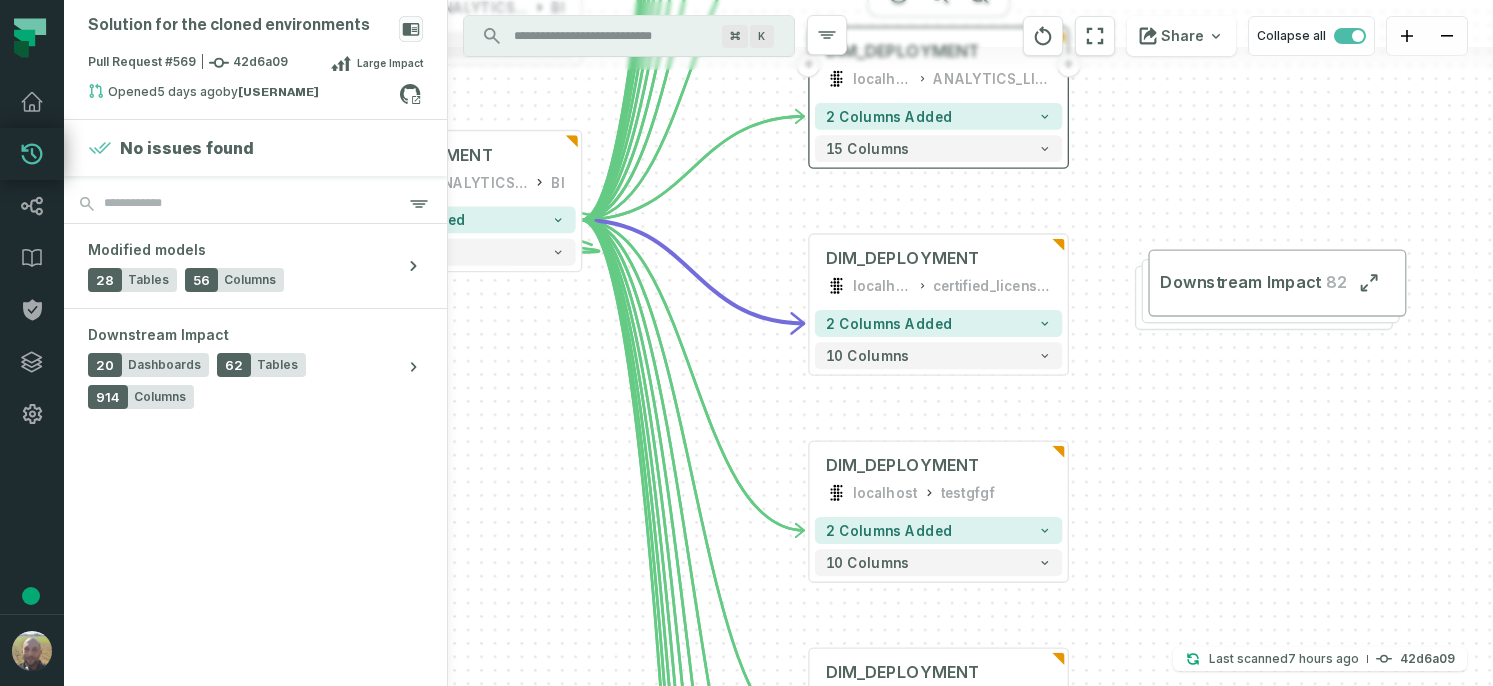 click on "DIM_DEPLOYMENT   localhost ANALYTICS_LIVE_Summarized" at bounding box center [938, 65] 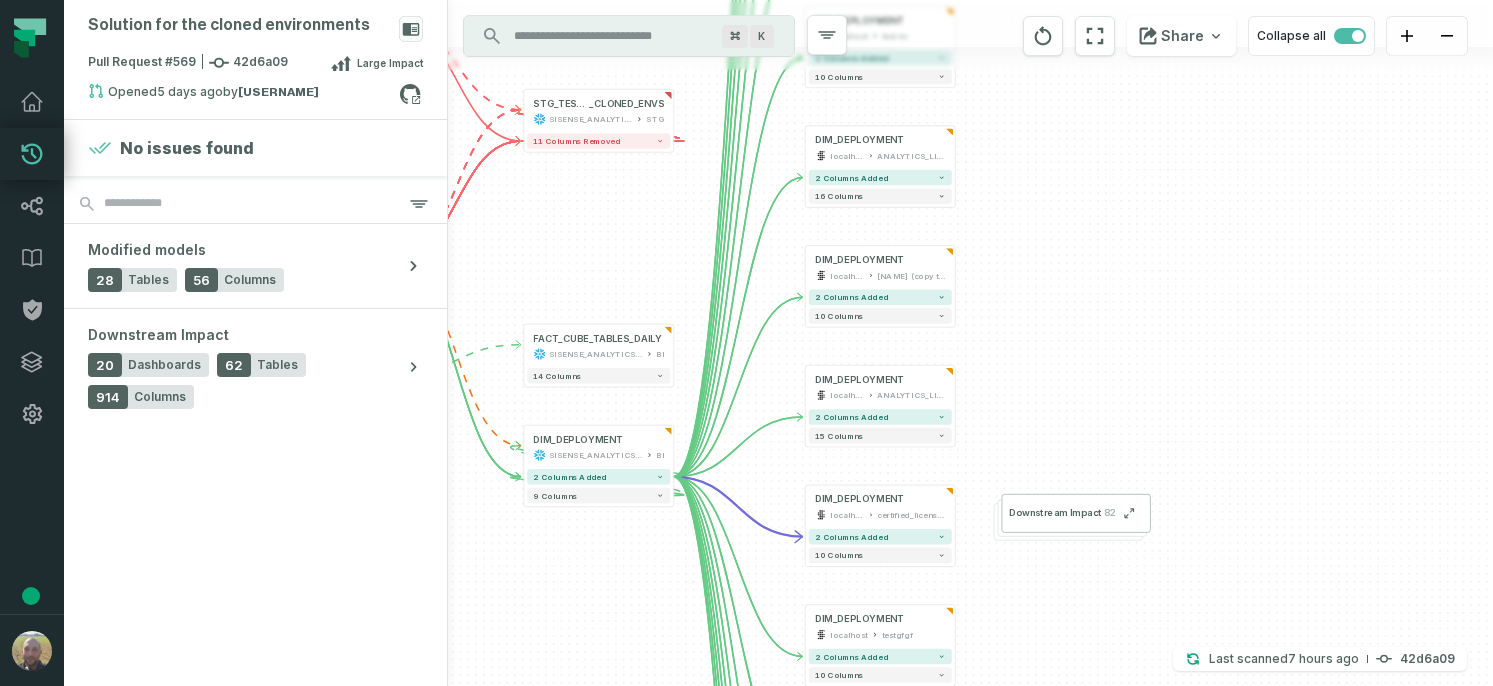 drag, startPoint x: 1063, startPoint y: 128, endPoint x: 1002, endPoint y: 436, distance: 313.98248 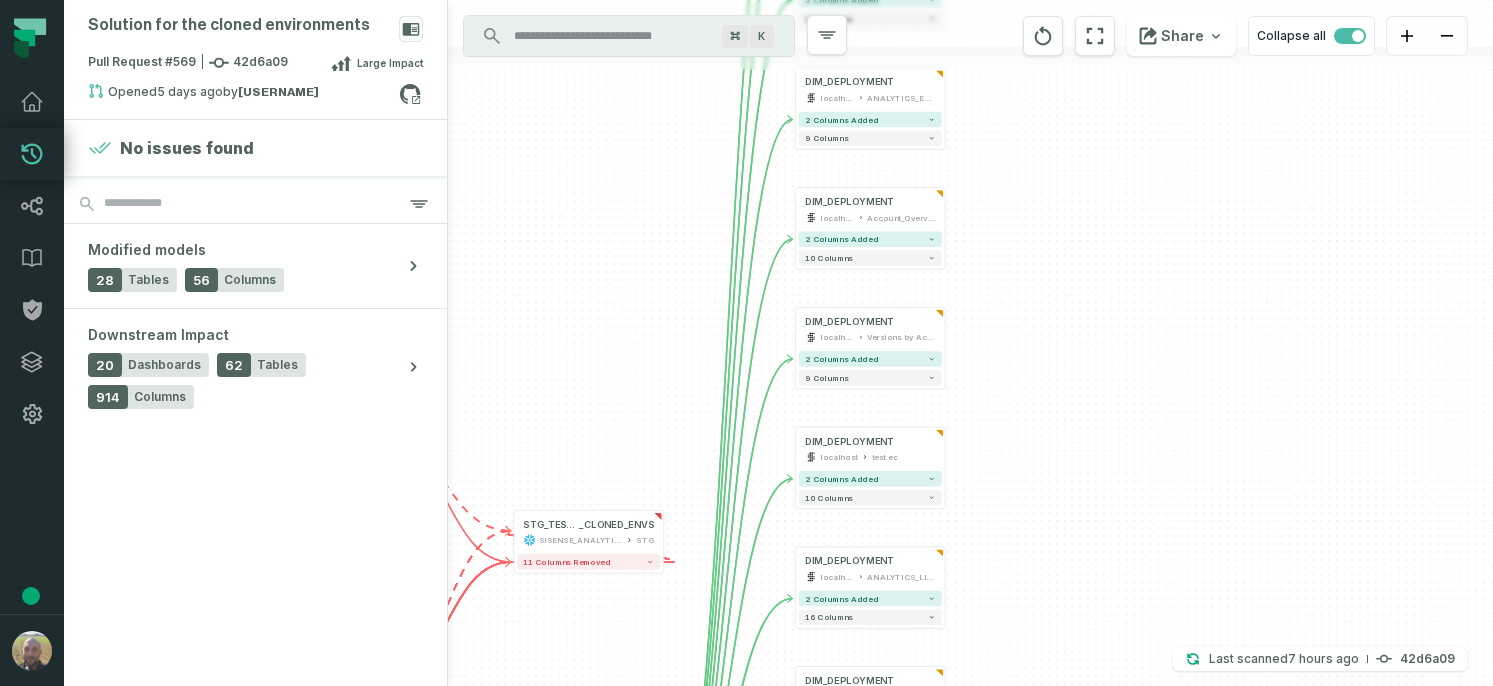 drag, startPoint x: 1013, startPoint y: 218, endPoint x: 1006, endPoint y: 639, distance: 421.0582 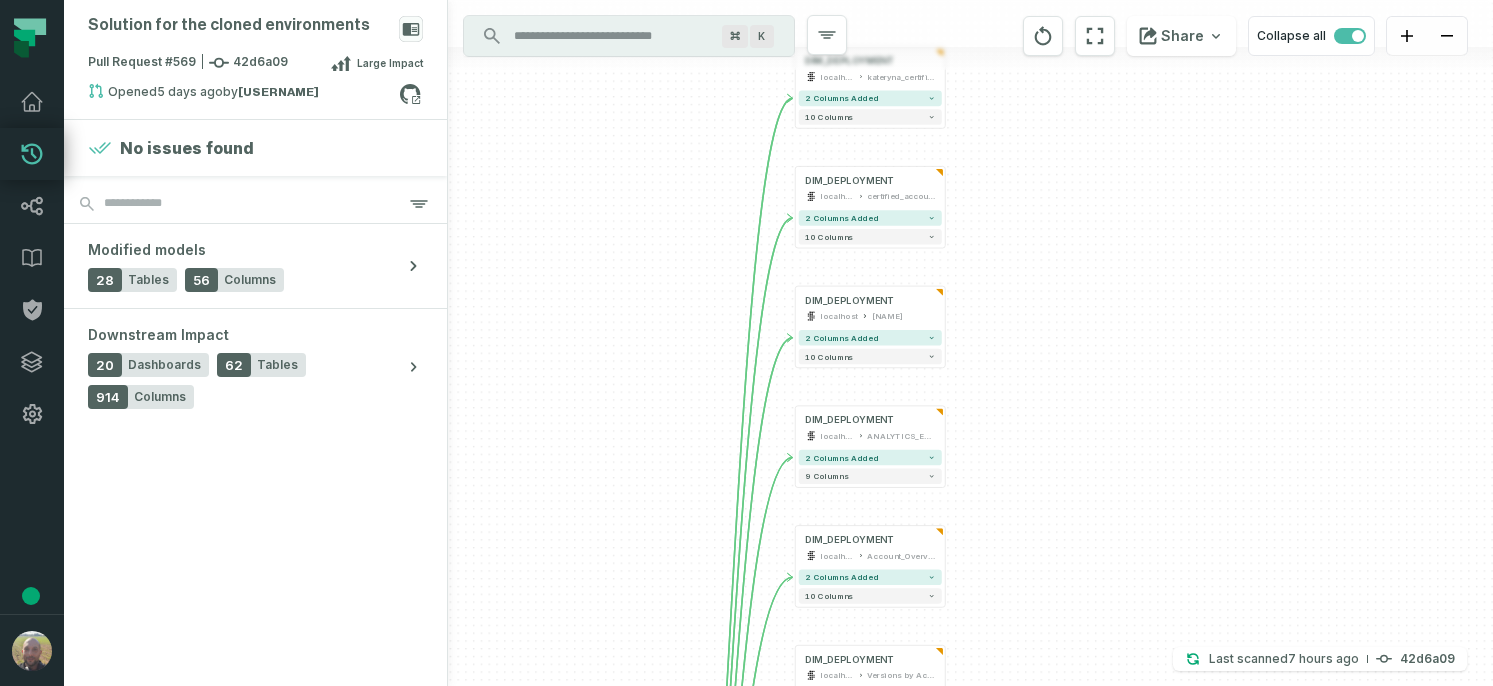 drag, startPoint x: 996, startPoint y: 361, endPoint x: 996, endPoint y: 693, distance: 332 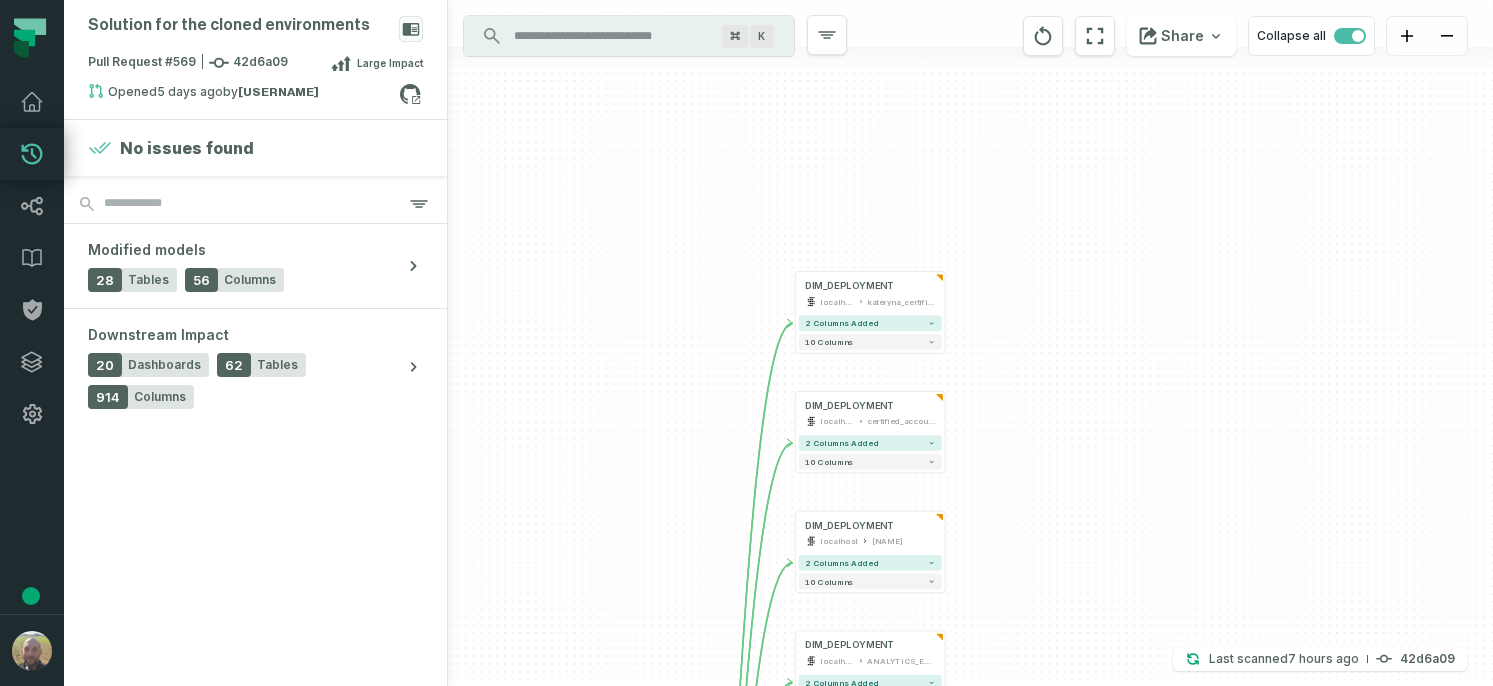 drag, startPoint x: 1041, startPoint y: 168, endPoint x: 1041, endPoint y: 418, distance: 250 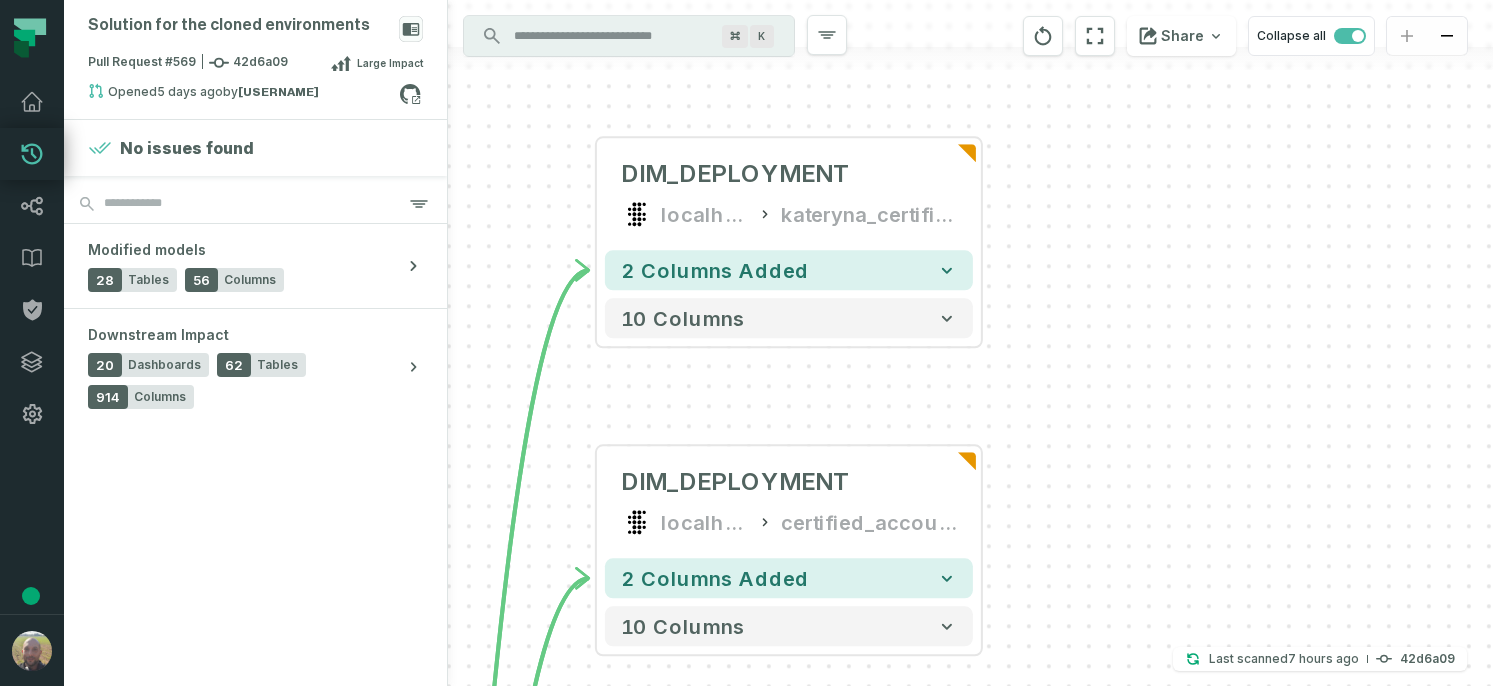 drag, startPoint x: 850, startPoint y: 420, endPoint x: 866, endPoint y: 83, distance: 337.3796 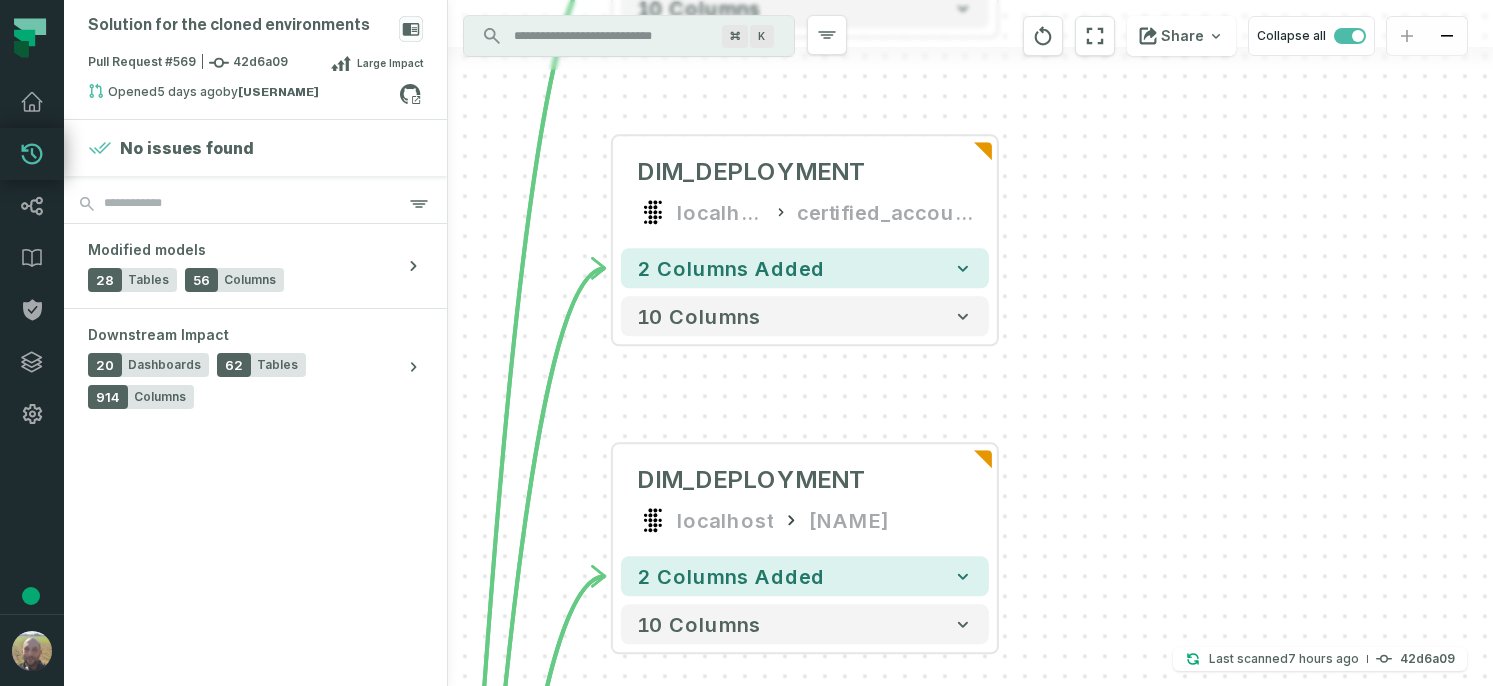 drag, startPoint x: 862, startPoint y: 403, endPoint x: 862, endPoint y: 111, distance: 292 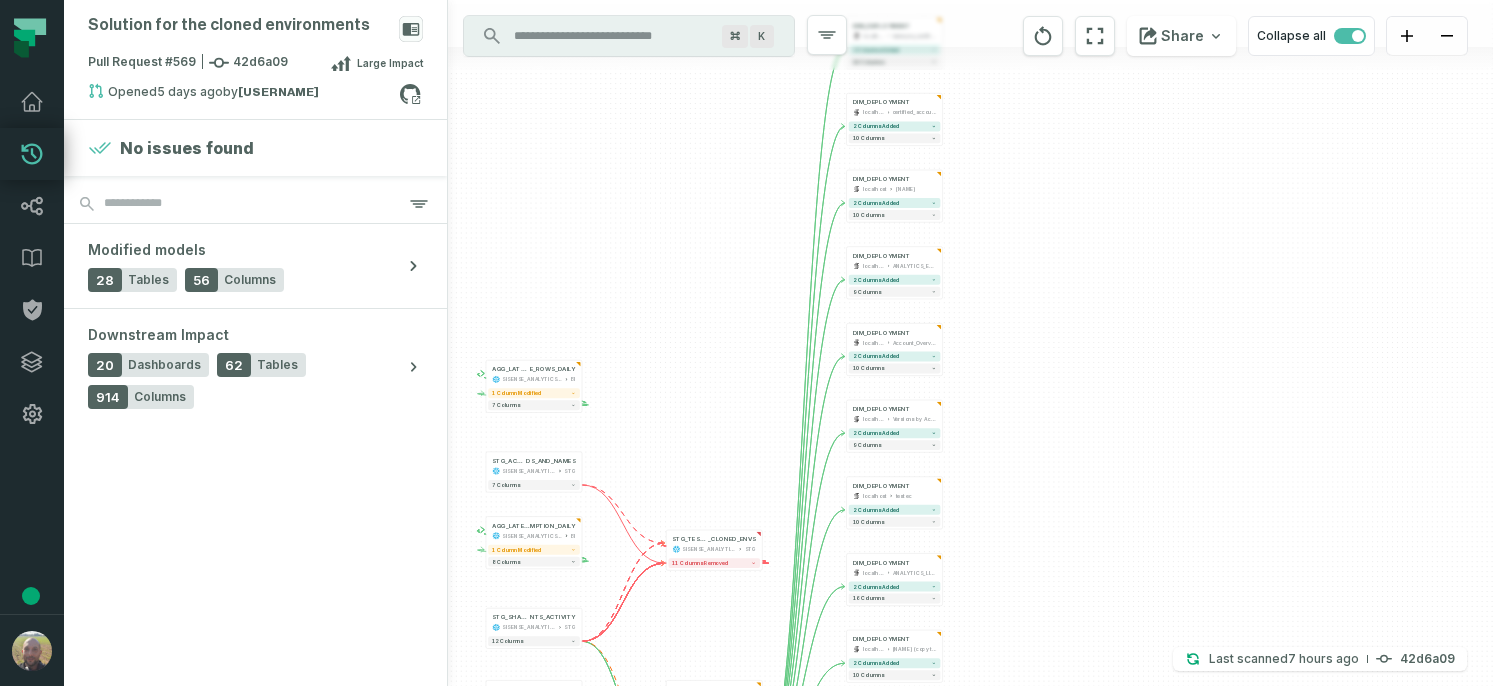drag, startPoint x: 1022, startPoint y: 324, endPoint x: 1061, endPoint y: 6, distance: 320.3826 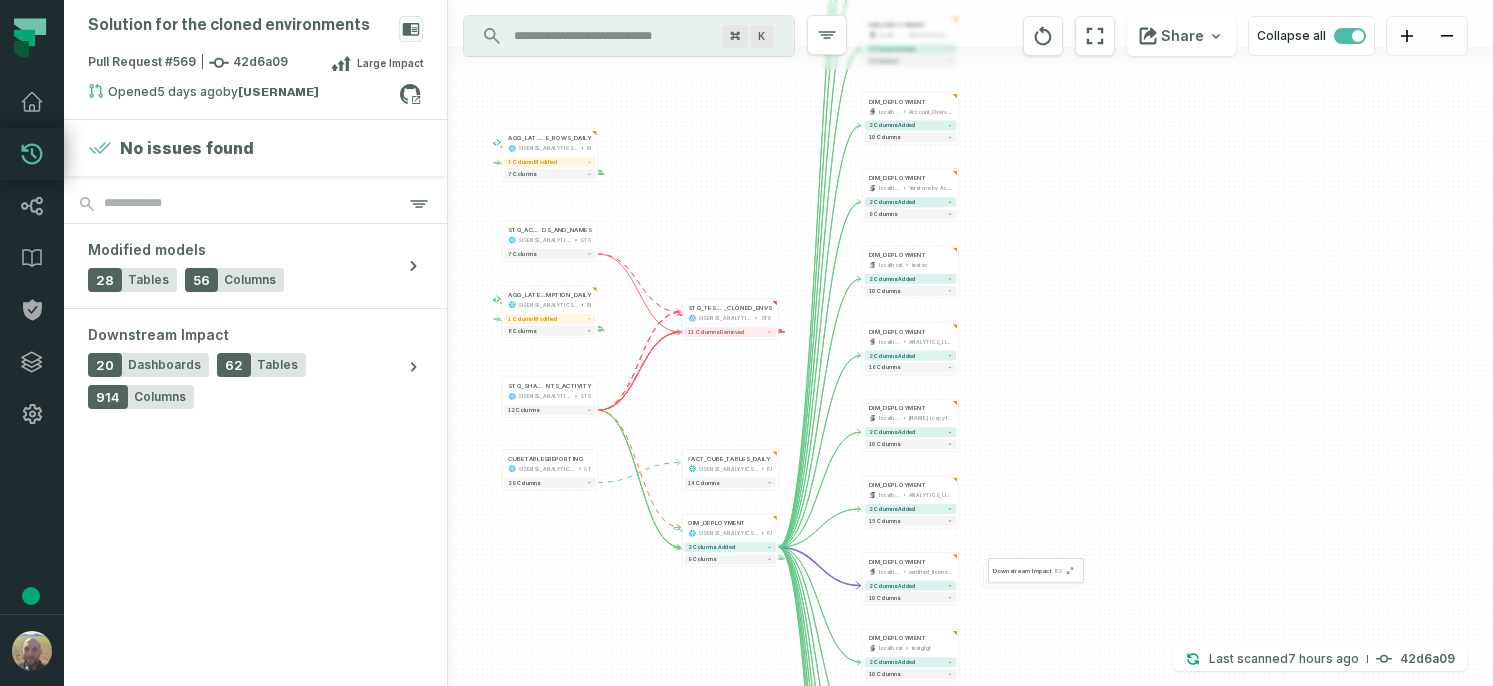 drag, startPoint x: 1014, startPoint y: 359, endPoint x: 1025, endPoint y: 161, distance: 198.30531 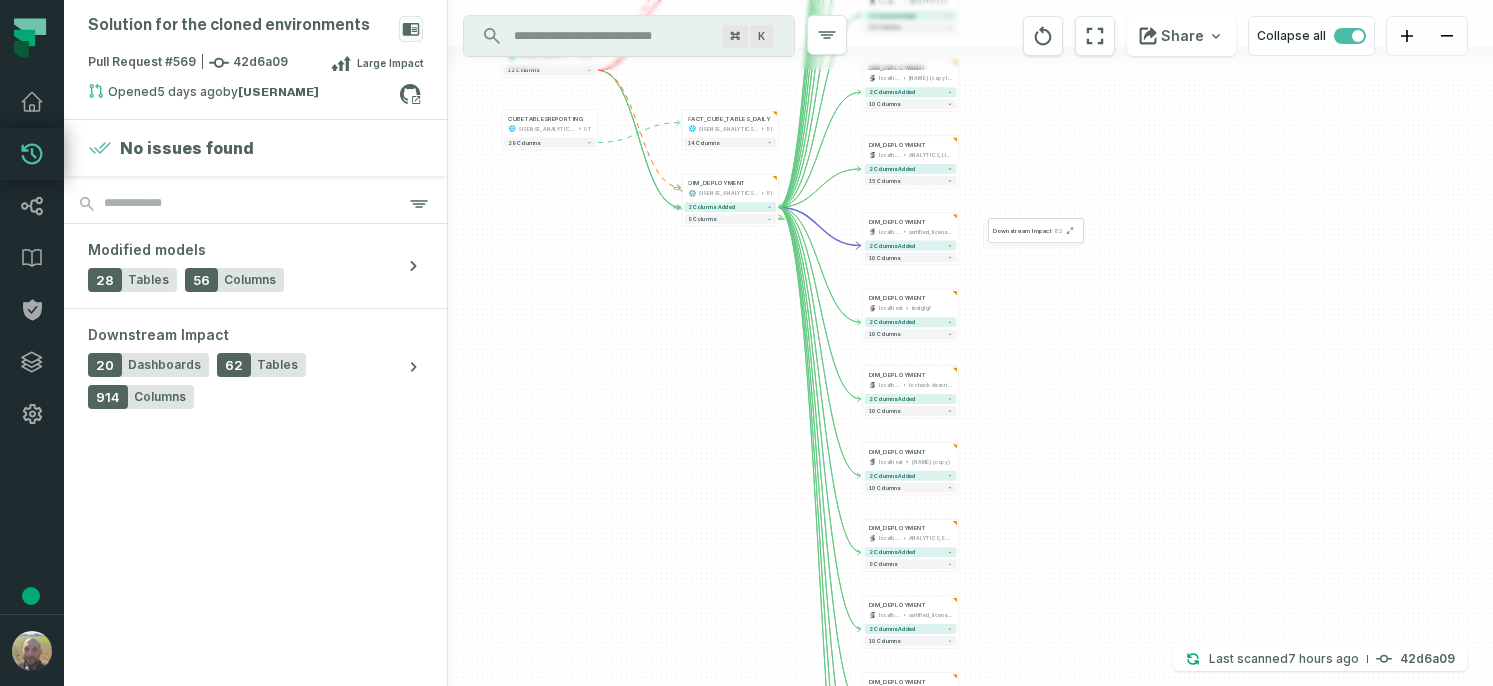 drag, startPoint x: 983, startPoint y: 412, endPoint x: 983, endPoint y: 68, distance: 344 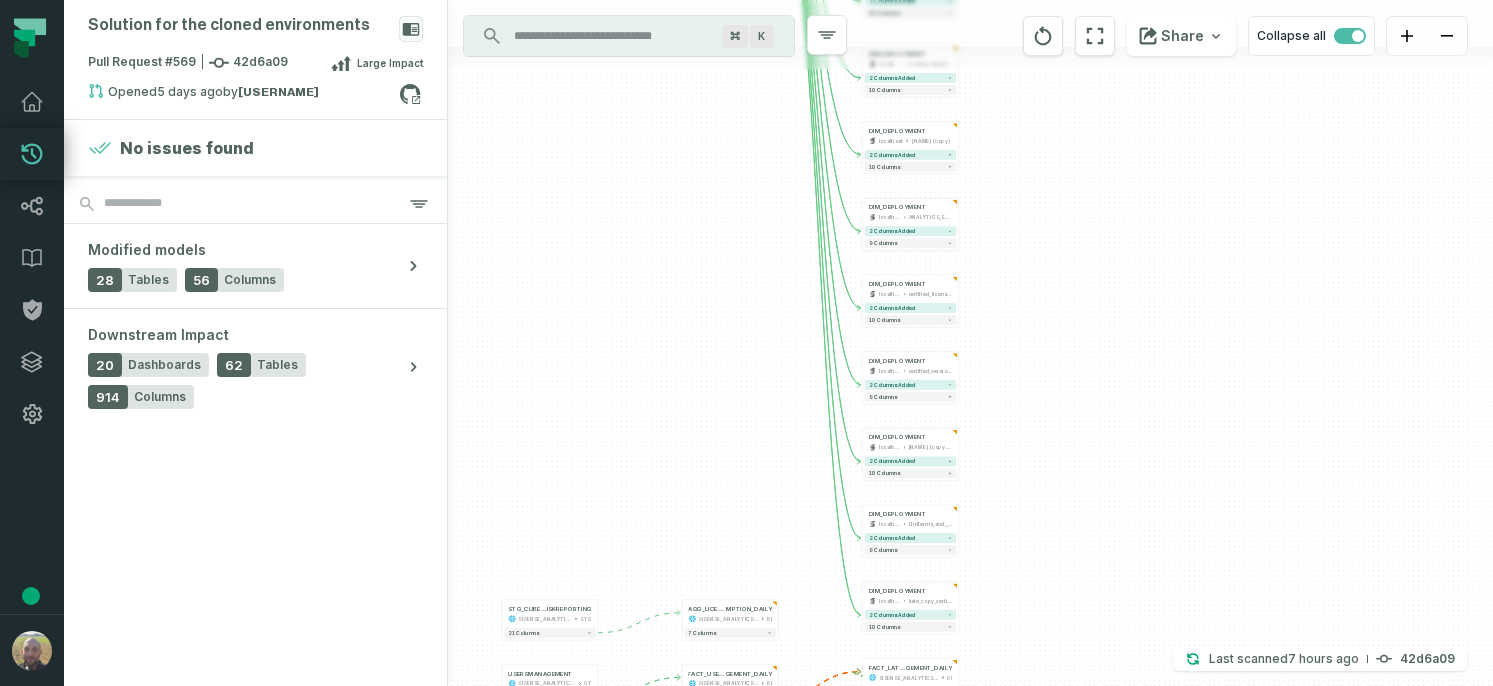 drag, startPoint x: 985, startPoint y: 451, endPoint x: 985, endPoint y: 184, distance: 267 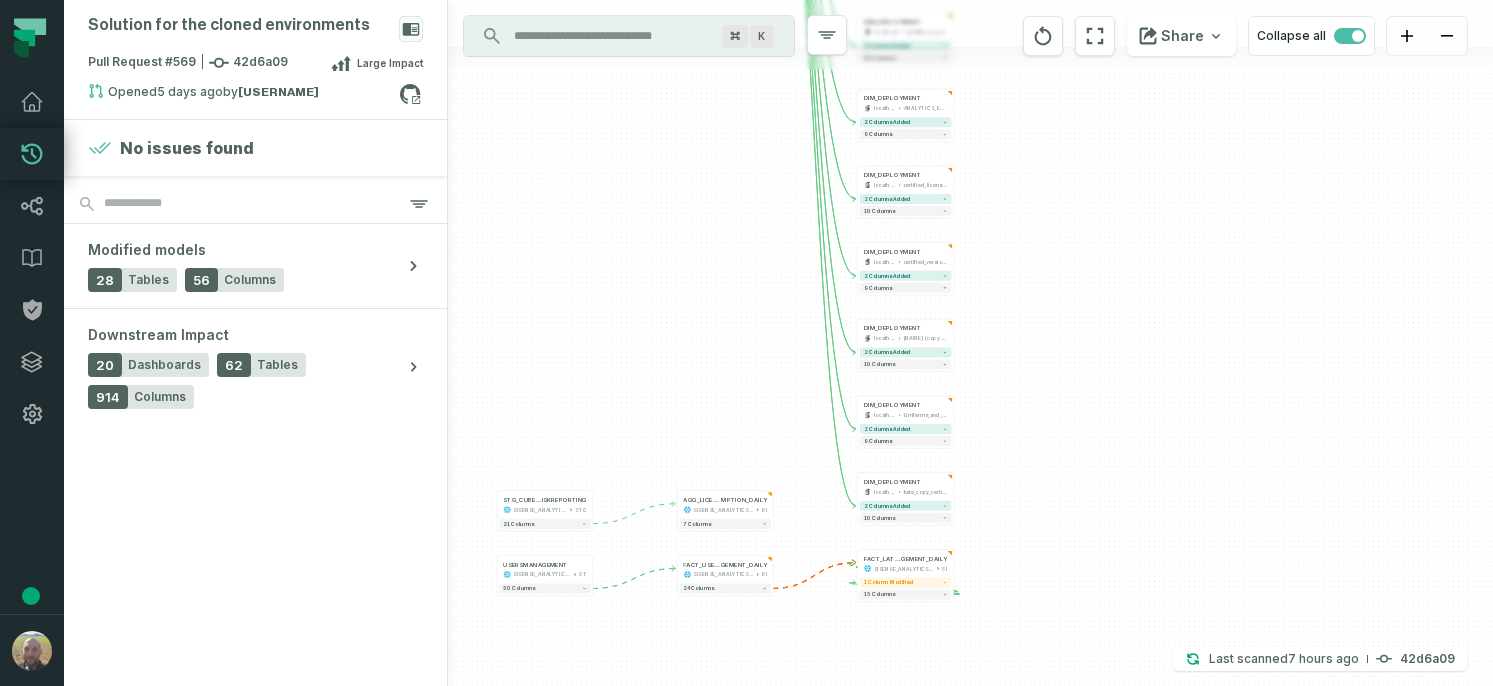 drag, startPoint x: 1003, startPoint y: 446, endPoint x: 995, endPoint y: 354, distance: 92.34717 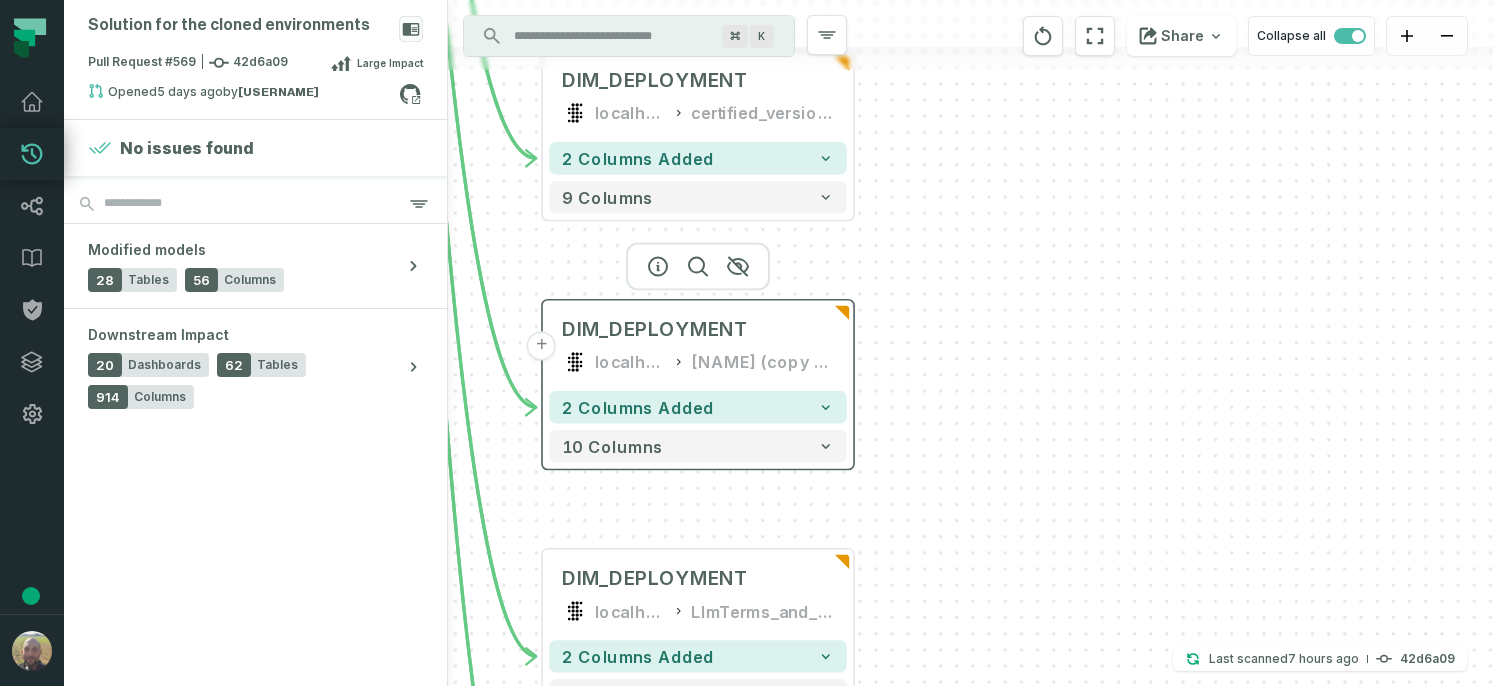 click on "DIM_DEPLOYMENT   localhost [NAME] (copy n (1)235" at bounding box center [698, 346] 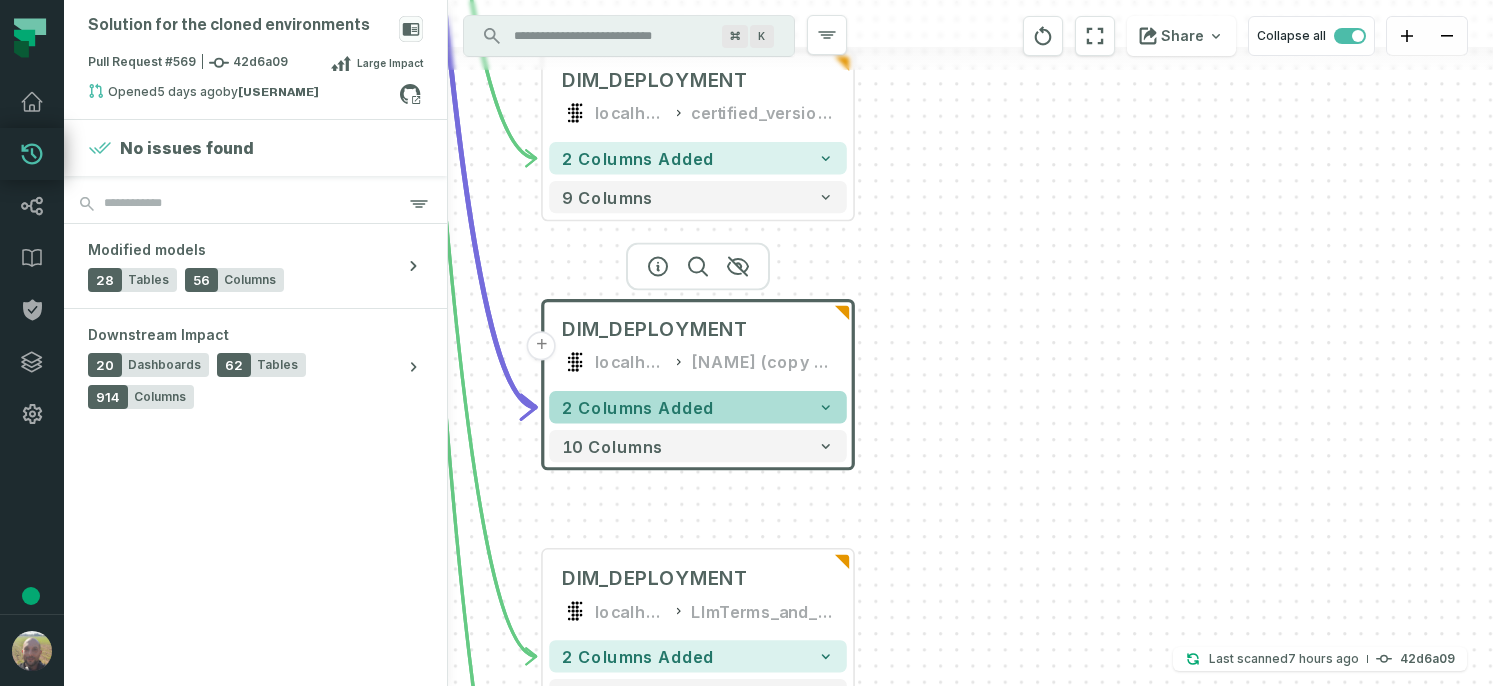 click 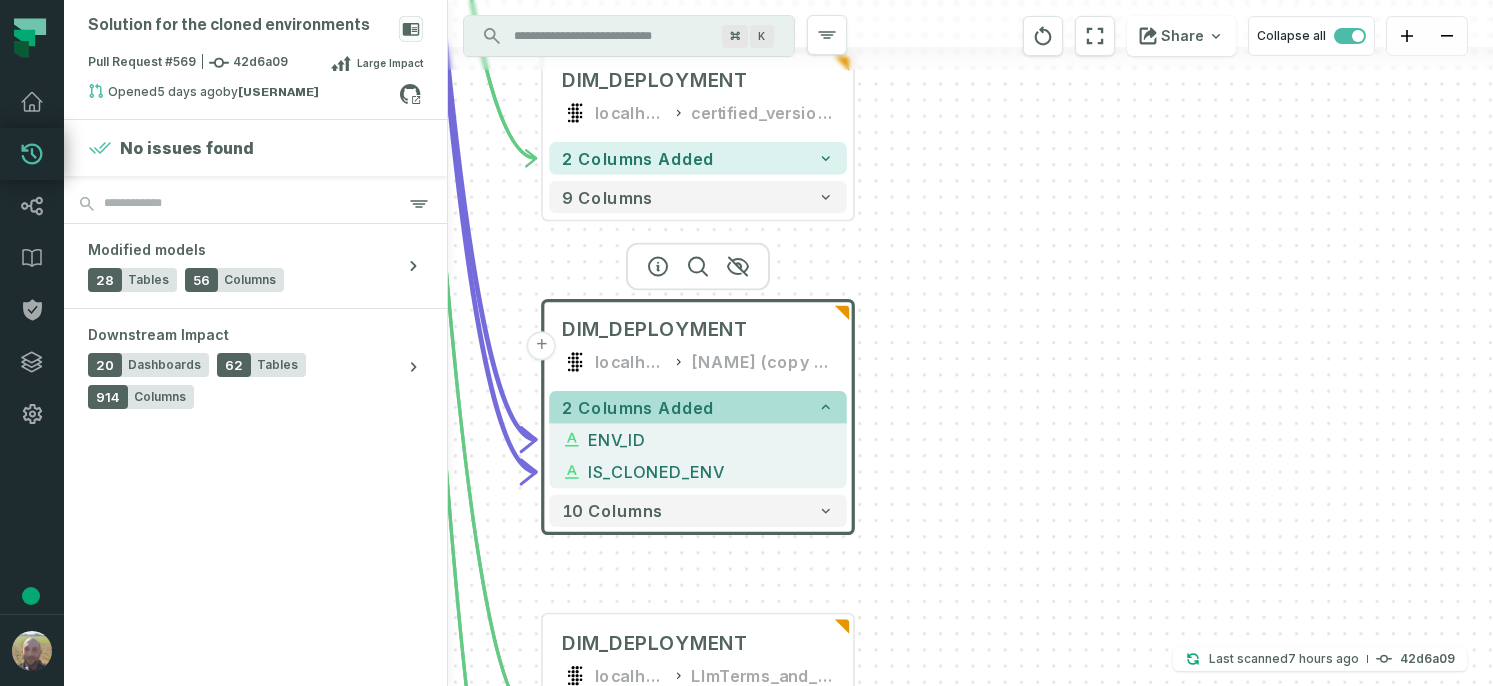 click 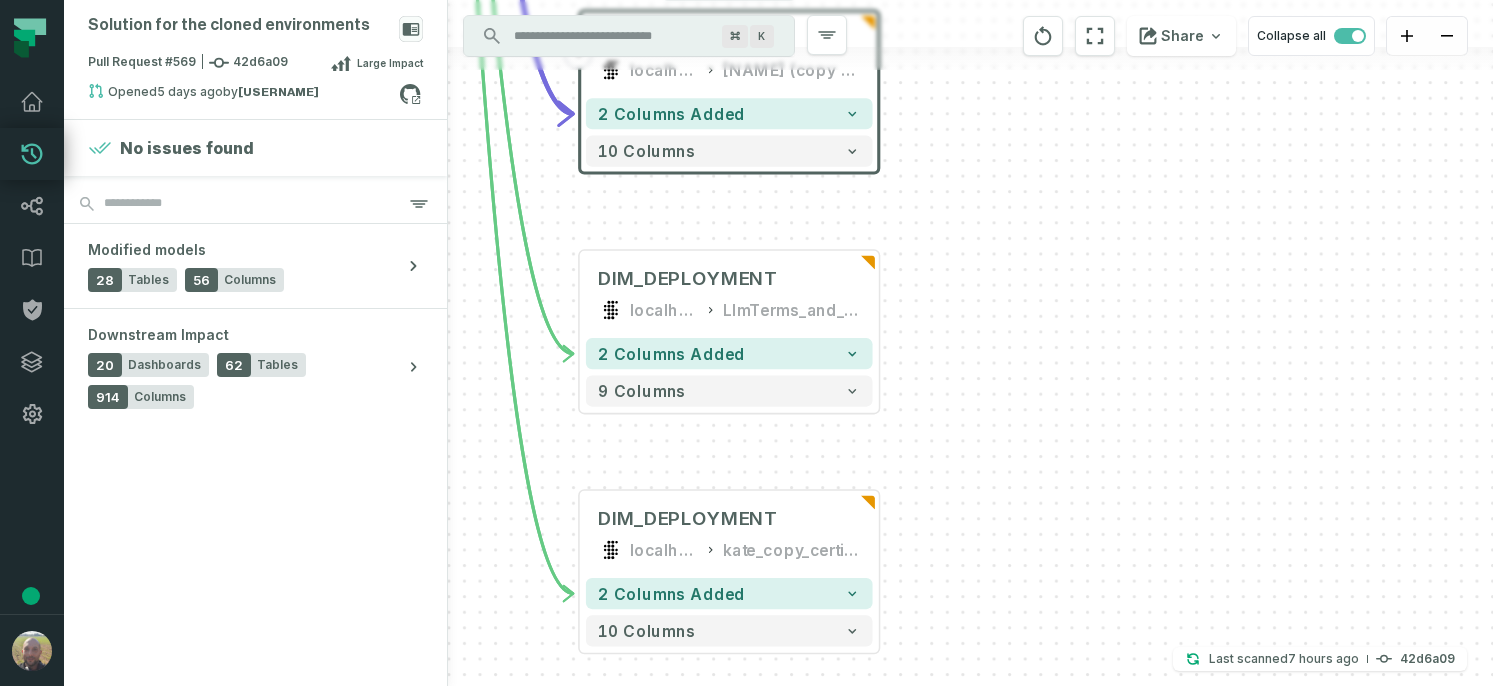 drag, startPoint x: 963, startPoint y: 504, endPoint x: 1062, endPoint y: 130, distance: 386.8811 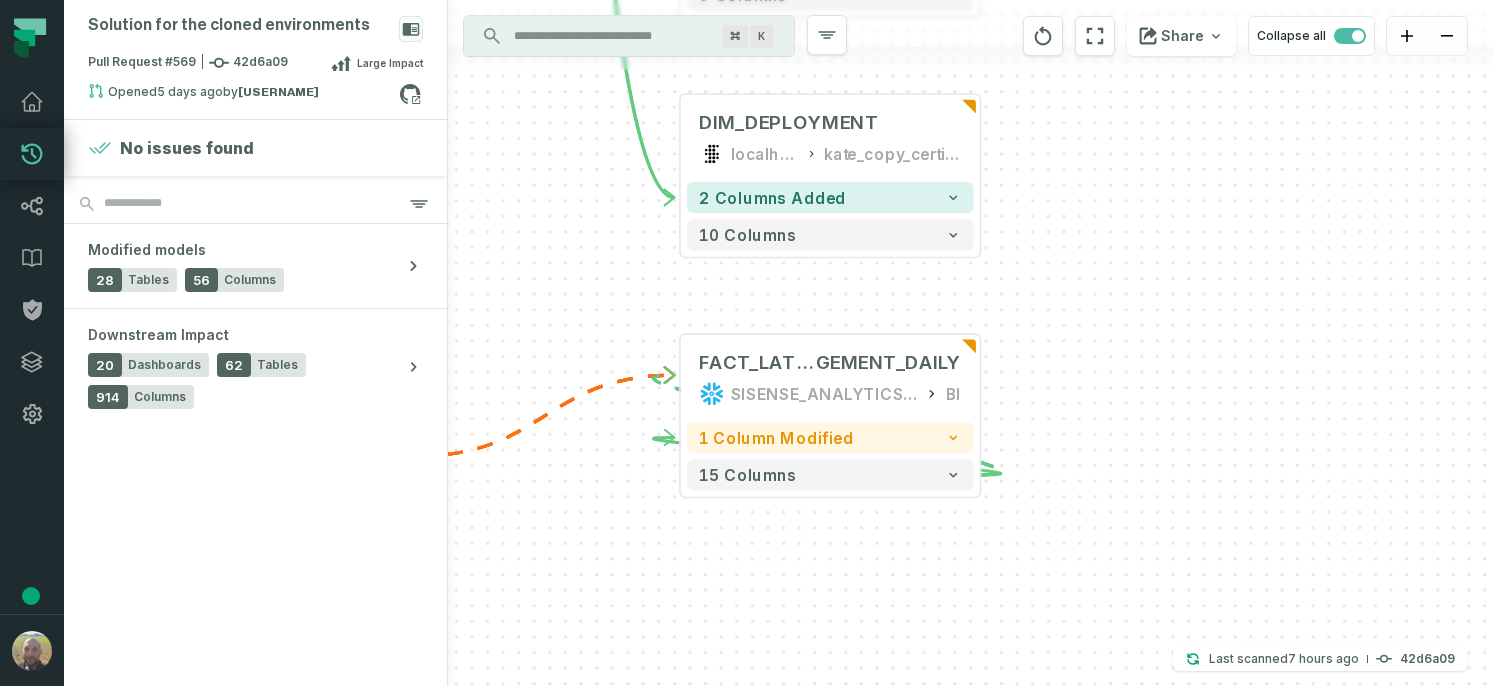 drag, startPoint x: 1056, startPoint y: 314, endPoint x: 1086, endPoint y: -7, distance: 322.39883 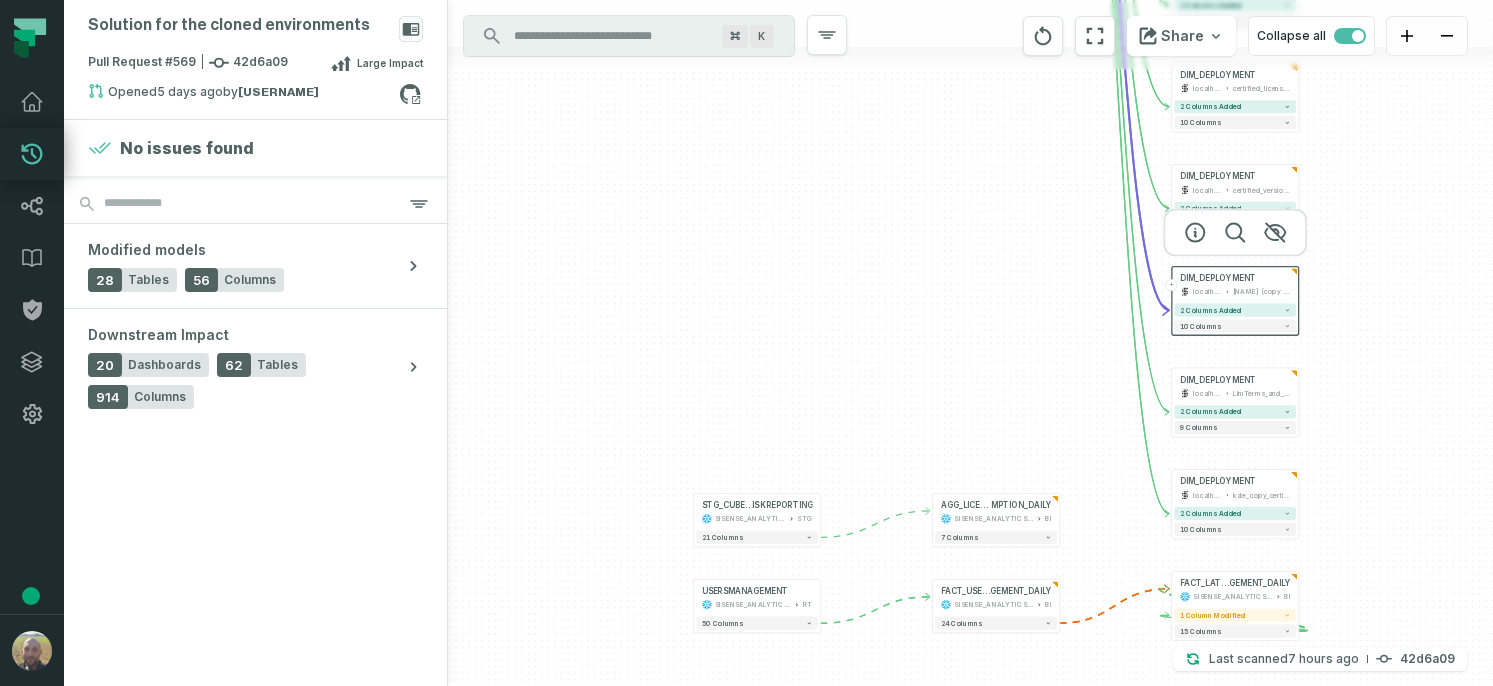 drag, startPoint x: 687, startPoint y: 235, endPoint x: 1049, endPoint y: 430, distance: 411.18002 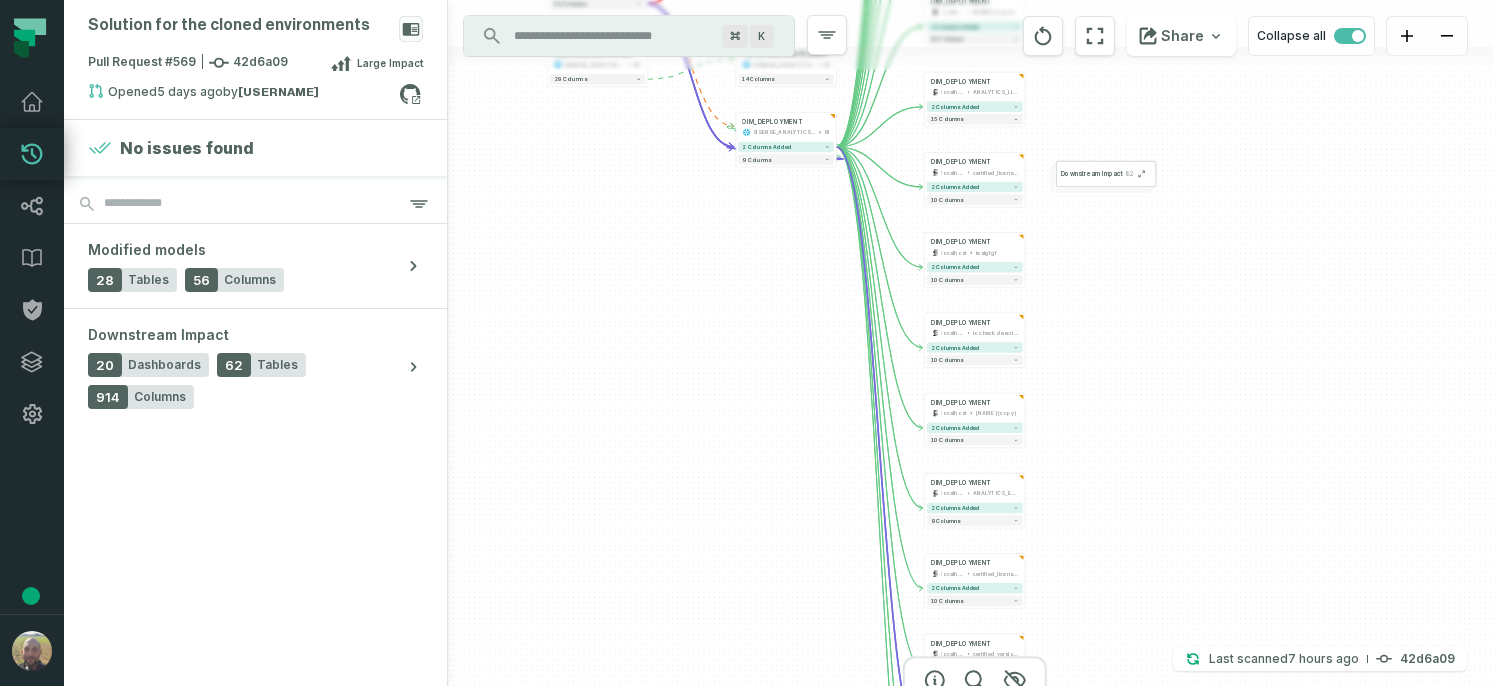 drag, startPoint x: 900, startPoint y: 240, endPoint x: 675, endPoint y: 647, distance: 465.05267 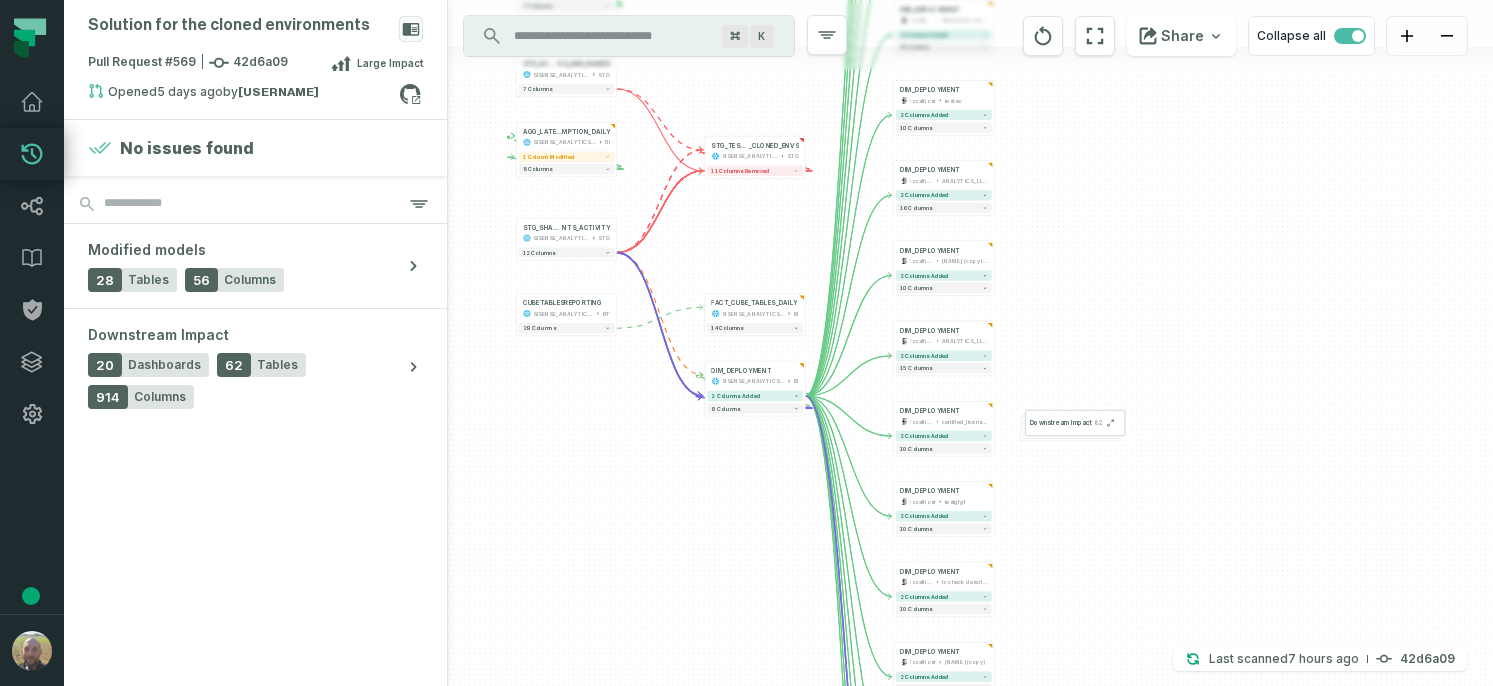 drag, startPoint x: 674, startPoint y: 401, endPoint x: 645, endPoint y: 693, distance: 293.43652 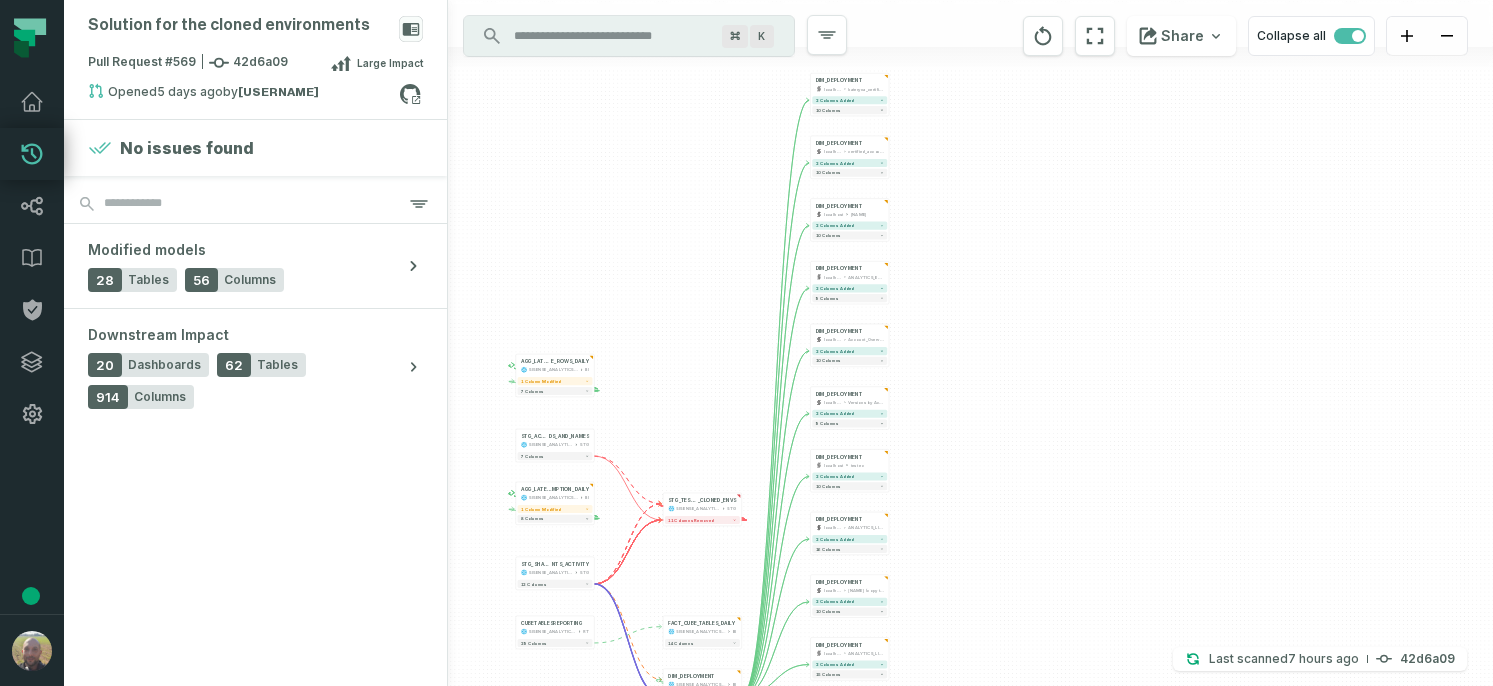 drag, startPoint x: 1037, startPoint y: 185, endPoint x: 997, endPoint y: 463, distance: 280.86295 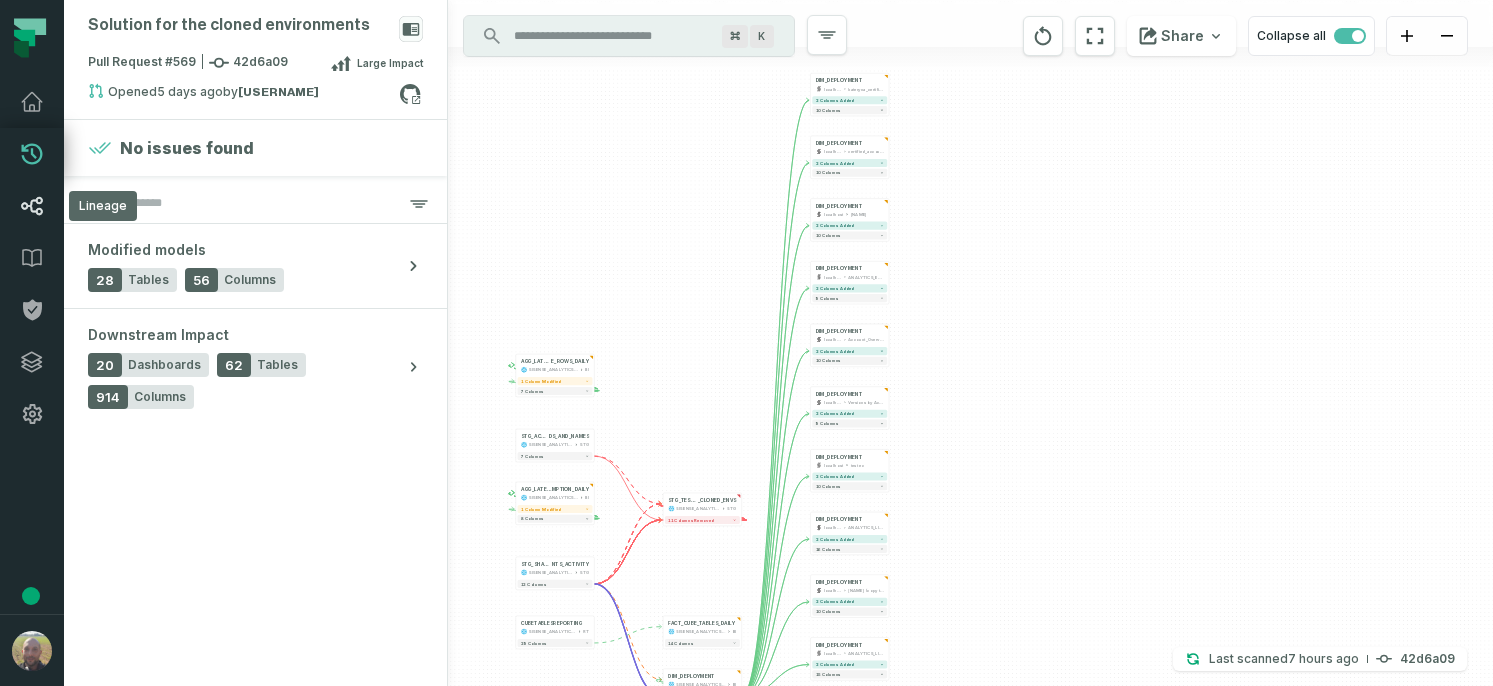 click 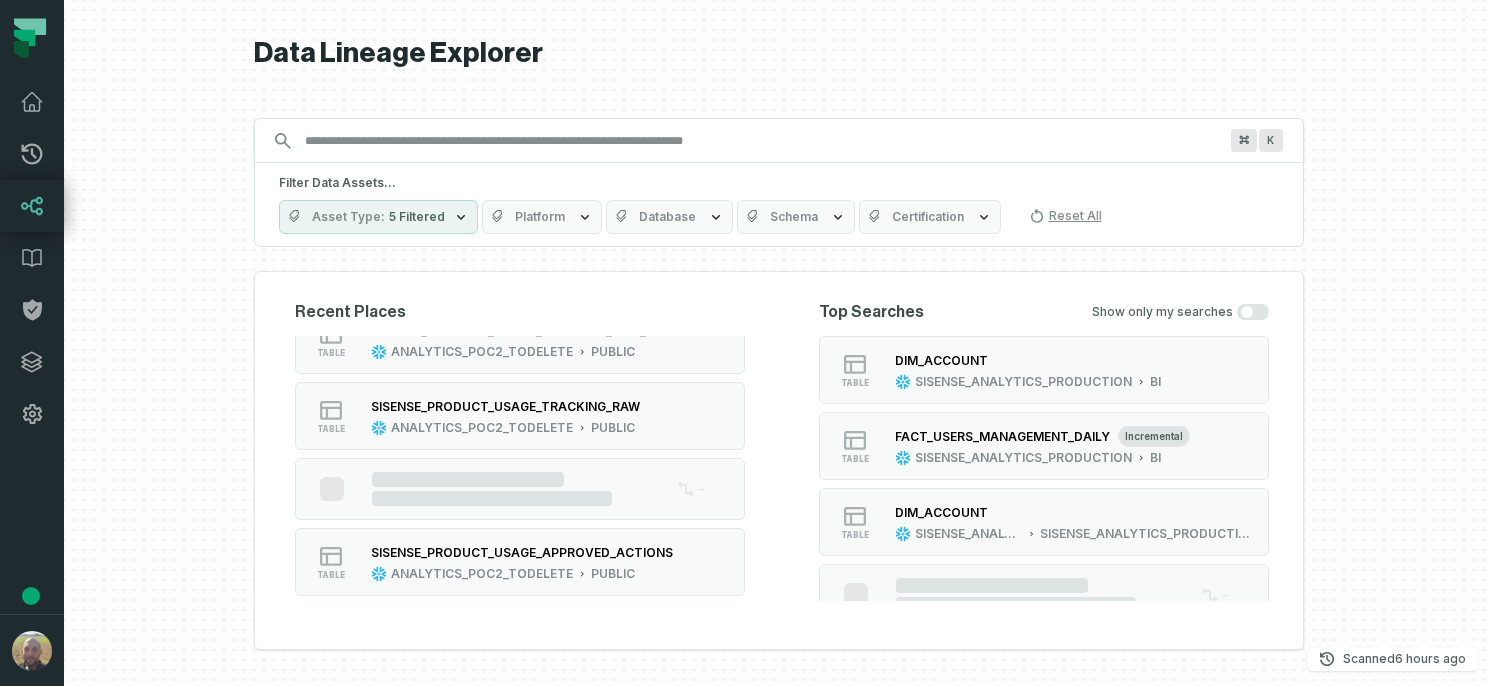 scroll, scrollTop: 0, scrollLeft: 0, axis: both 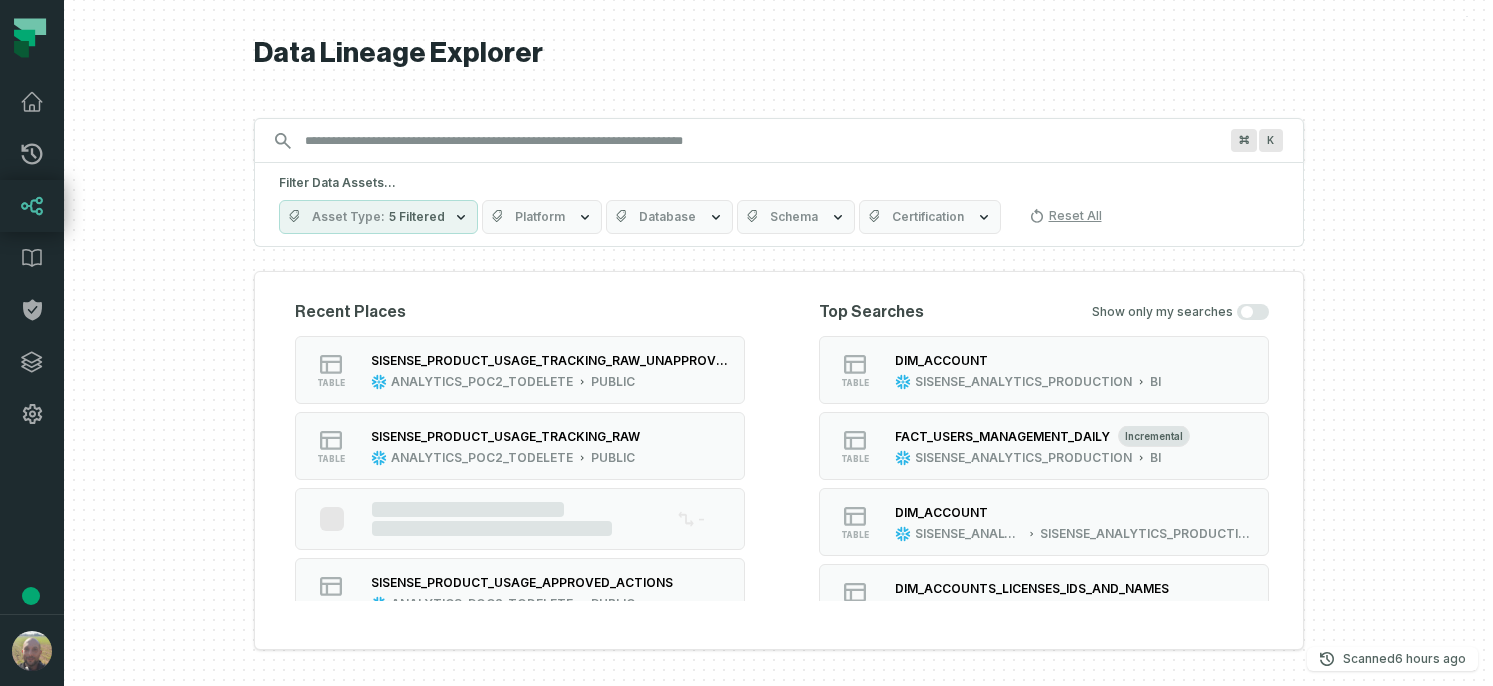 click on "Platform" at bounding box center [542, 217] 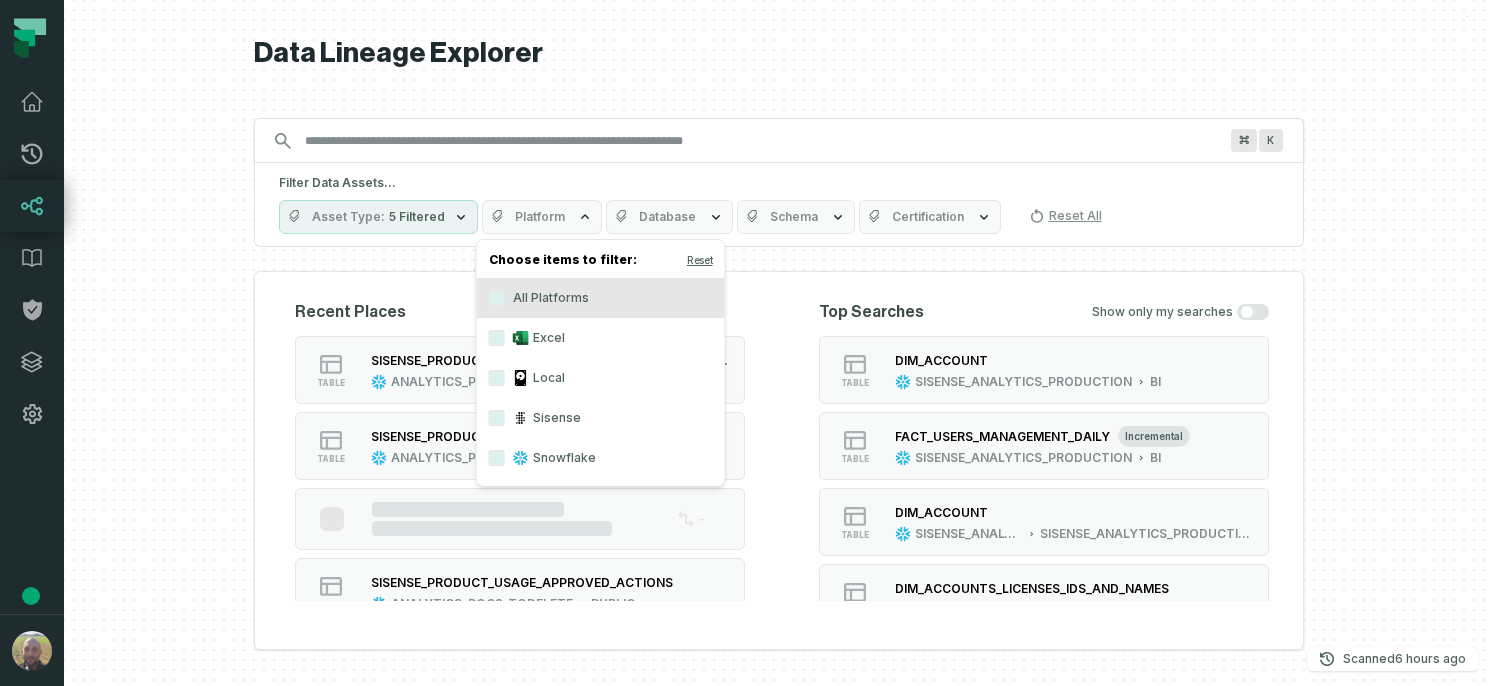 click at bounding box center [778, 343] 